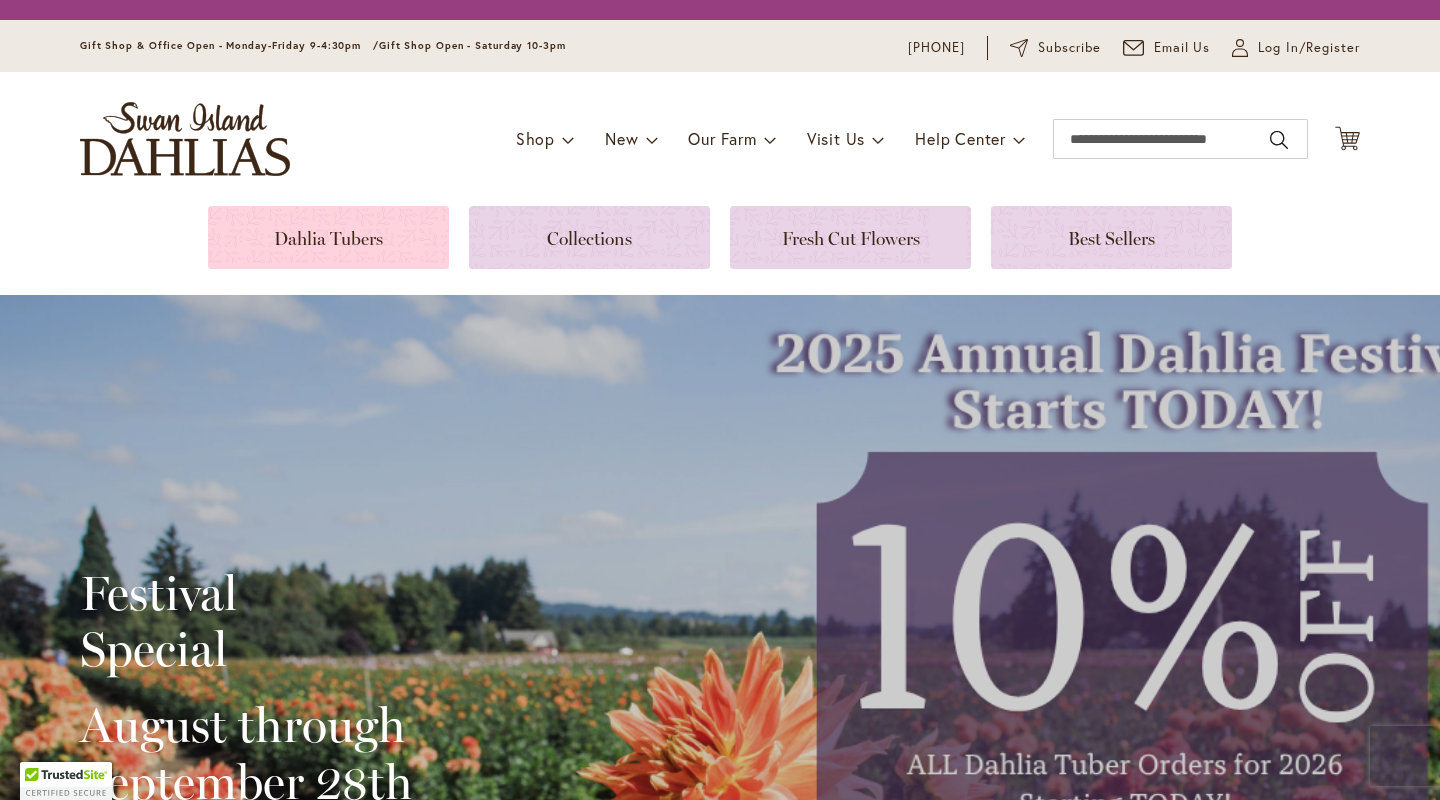 scroll, scrollTop: 0, scrollLeft: 0, axis: both 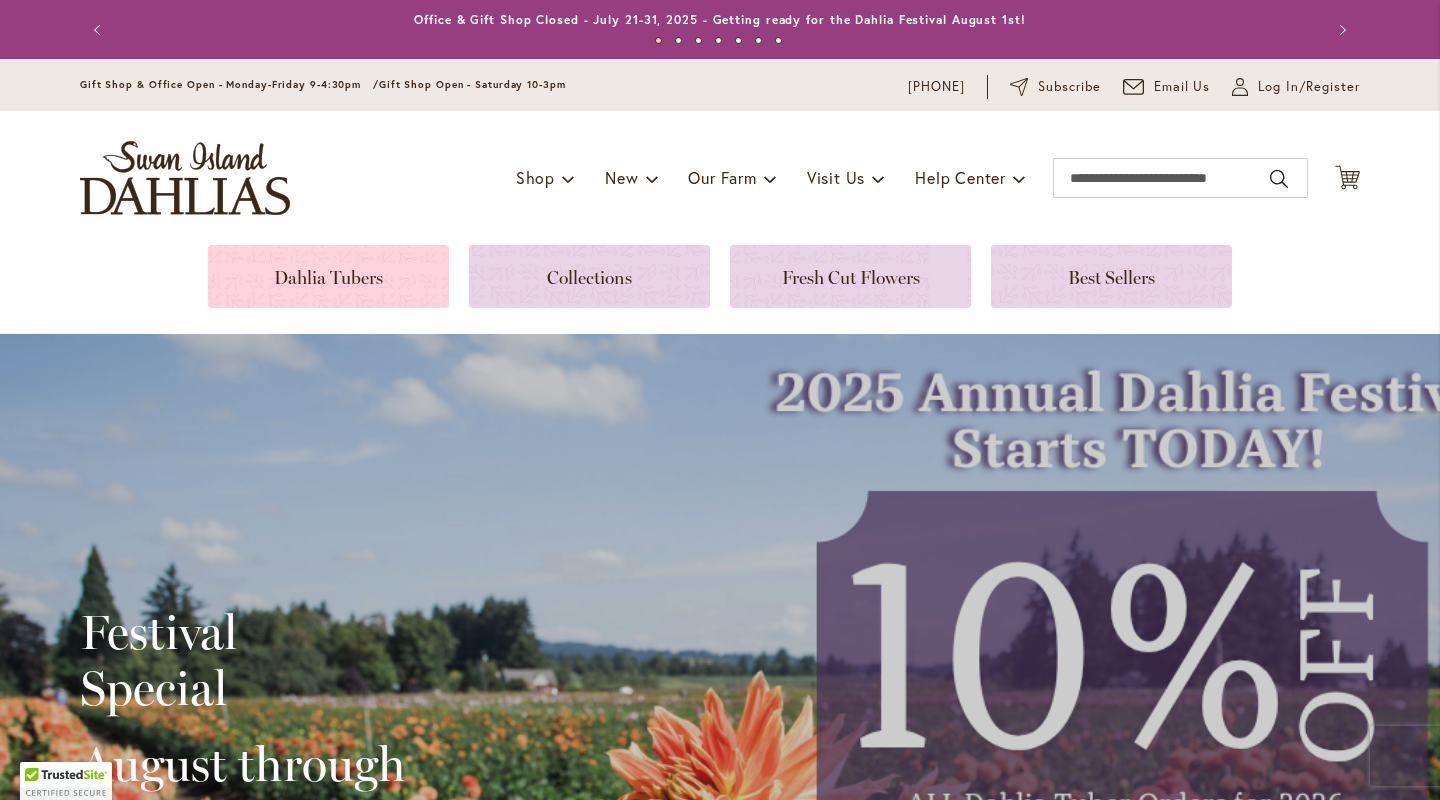 click at bounding box center (328, 276) 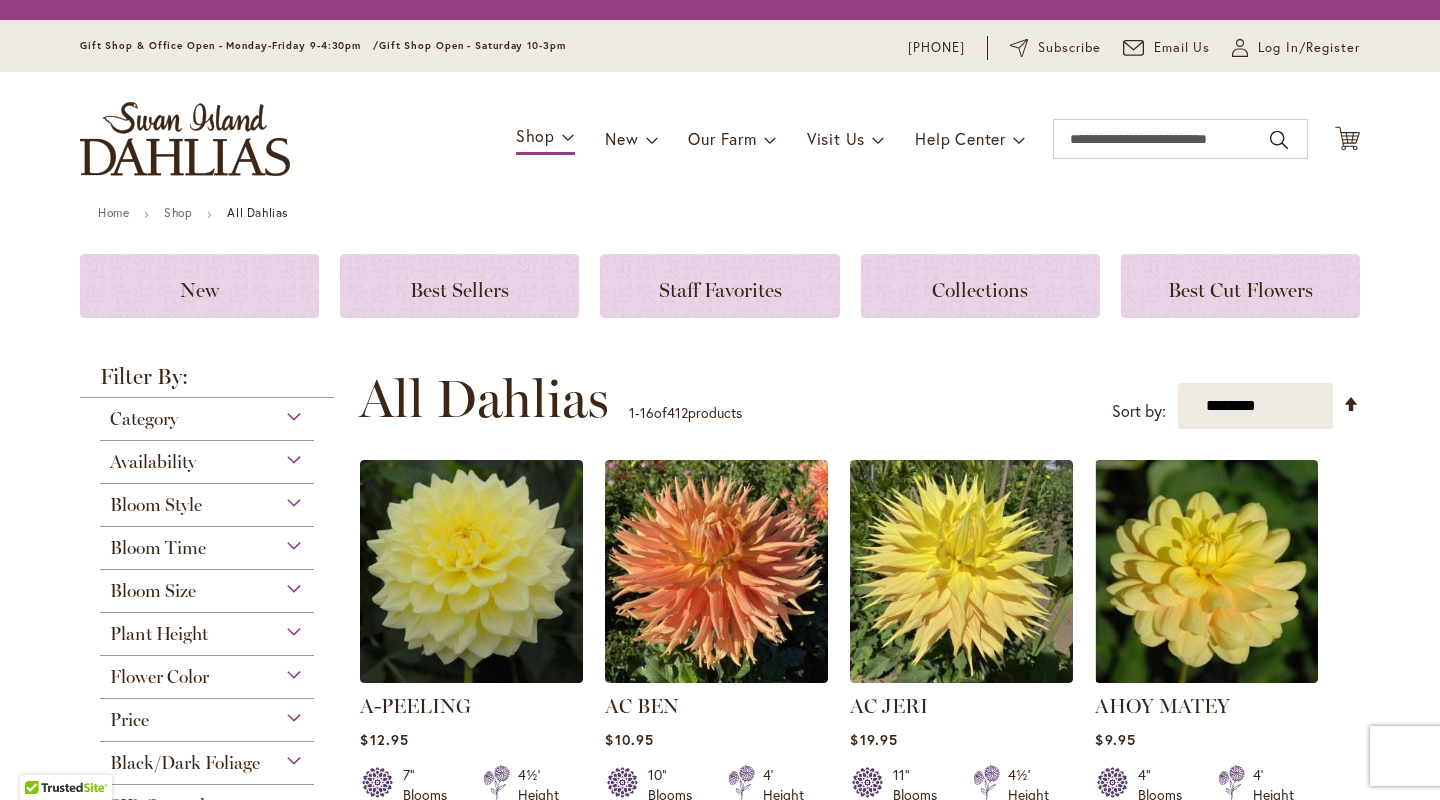 scroll, scrollTop: 0, scrollLeft: 0, axis: both 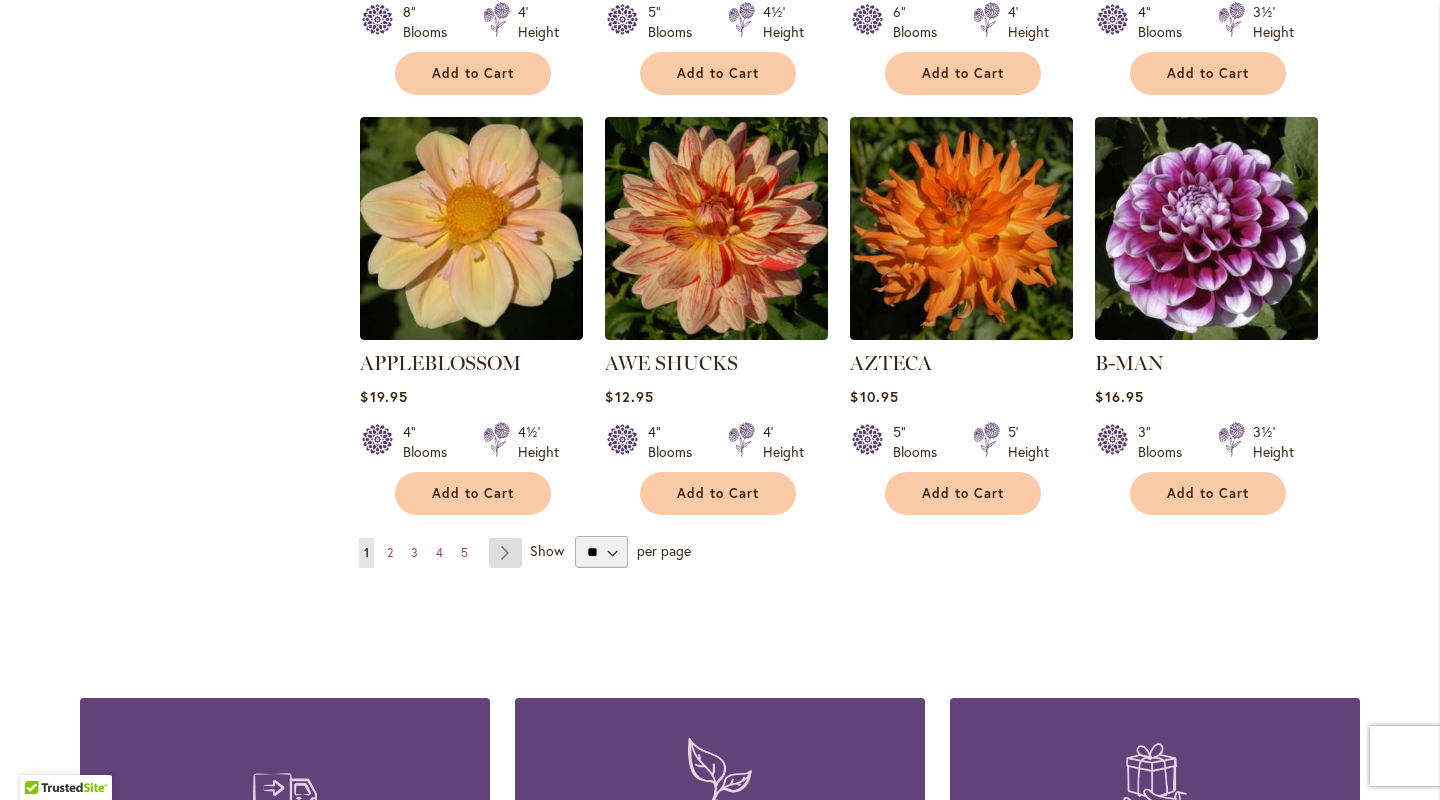click on "Page
Next" at bounding box center (505, 553) 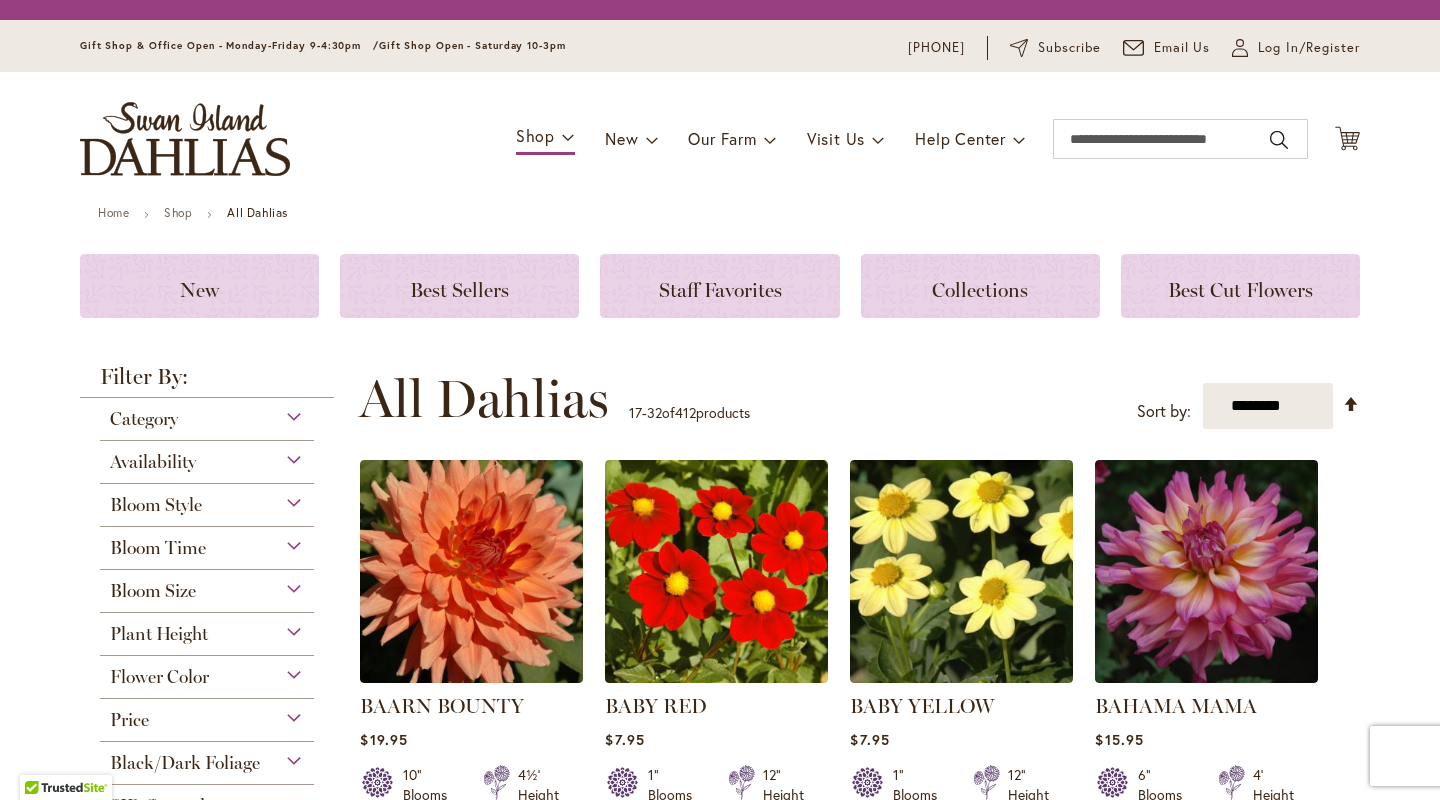 scroll, scrollTop: 0, scrollLeft: 0, axis: both 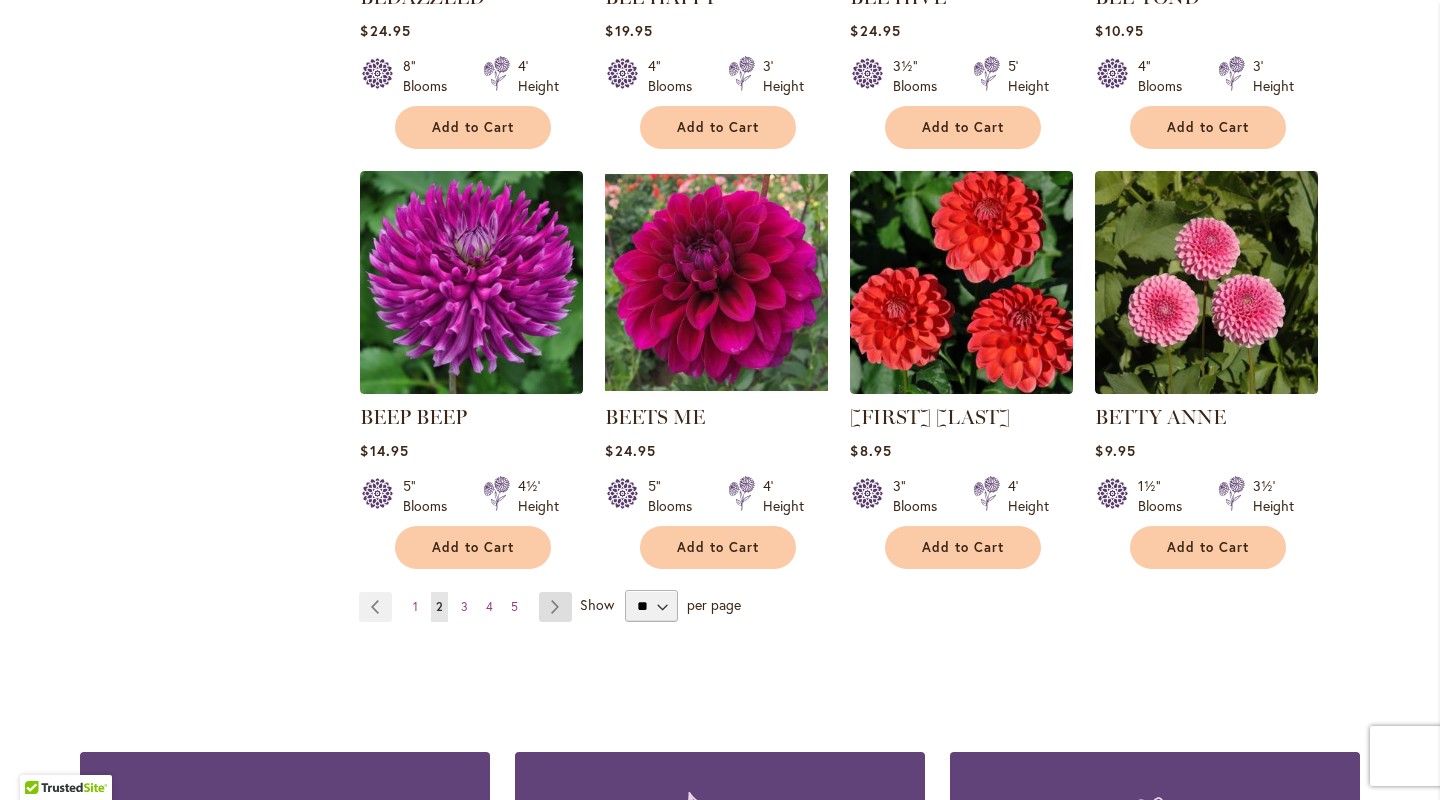 click on "Page
Next" at bounding box center (555, 607) 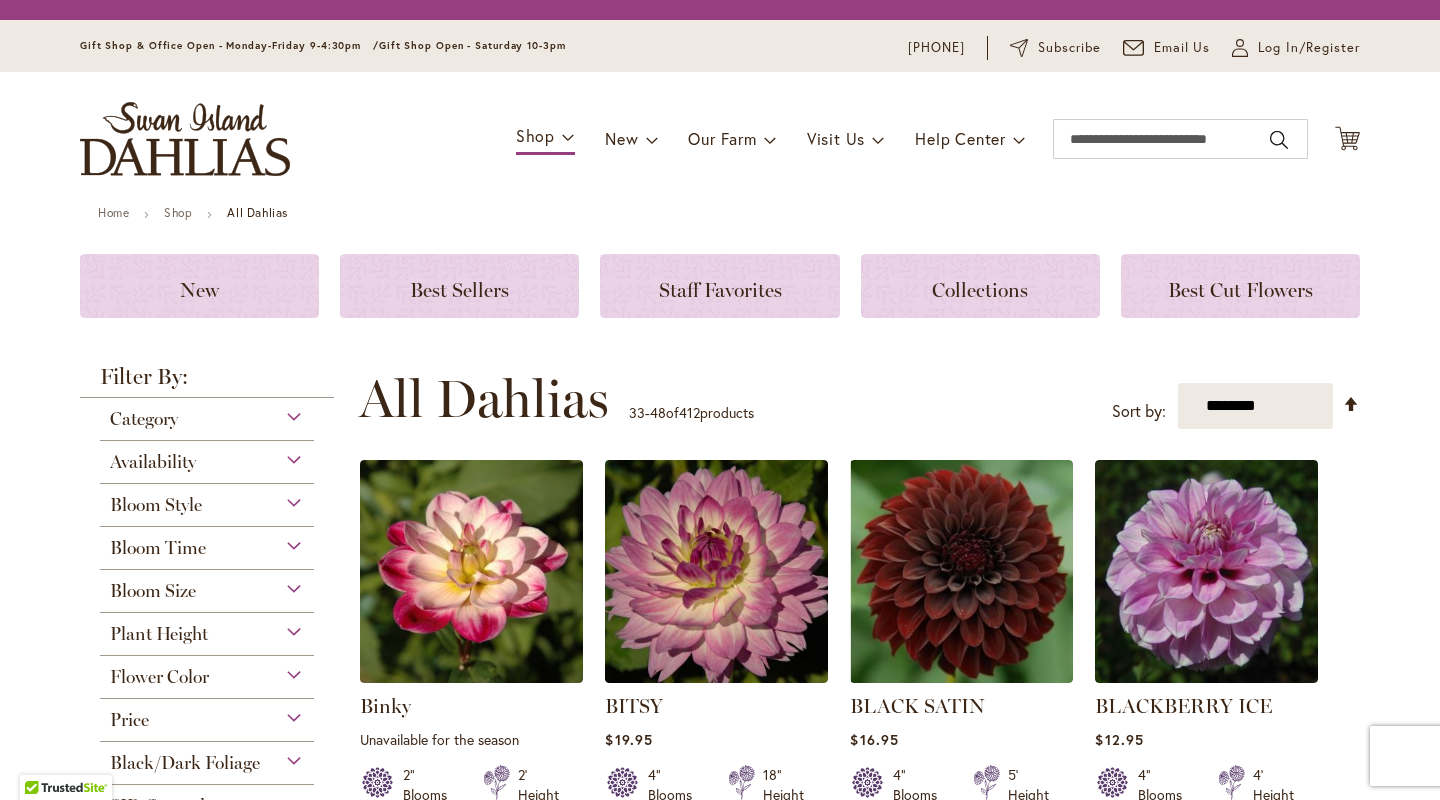 scroll, scrollTop: 0, scrollLeft: 0, axis: both 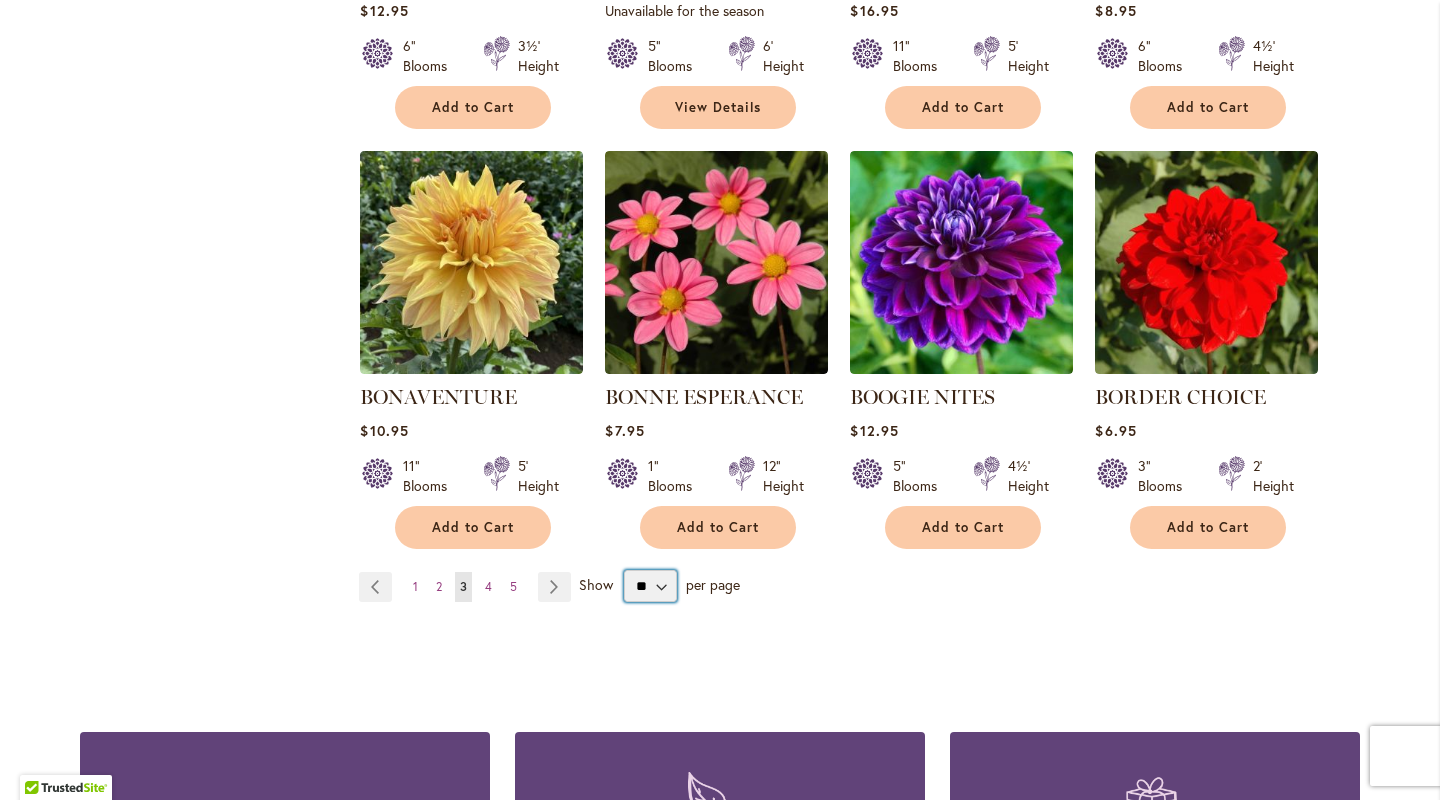 select on "**" 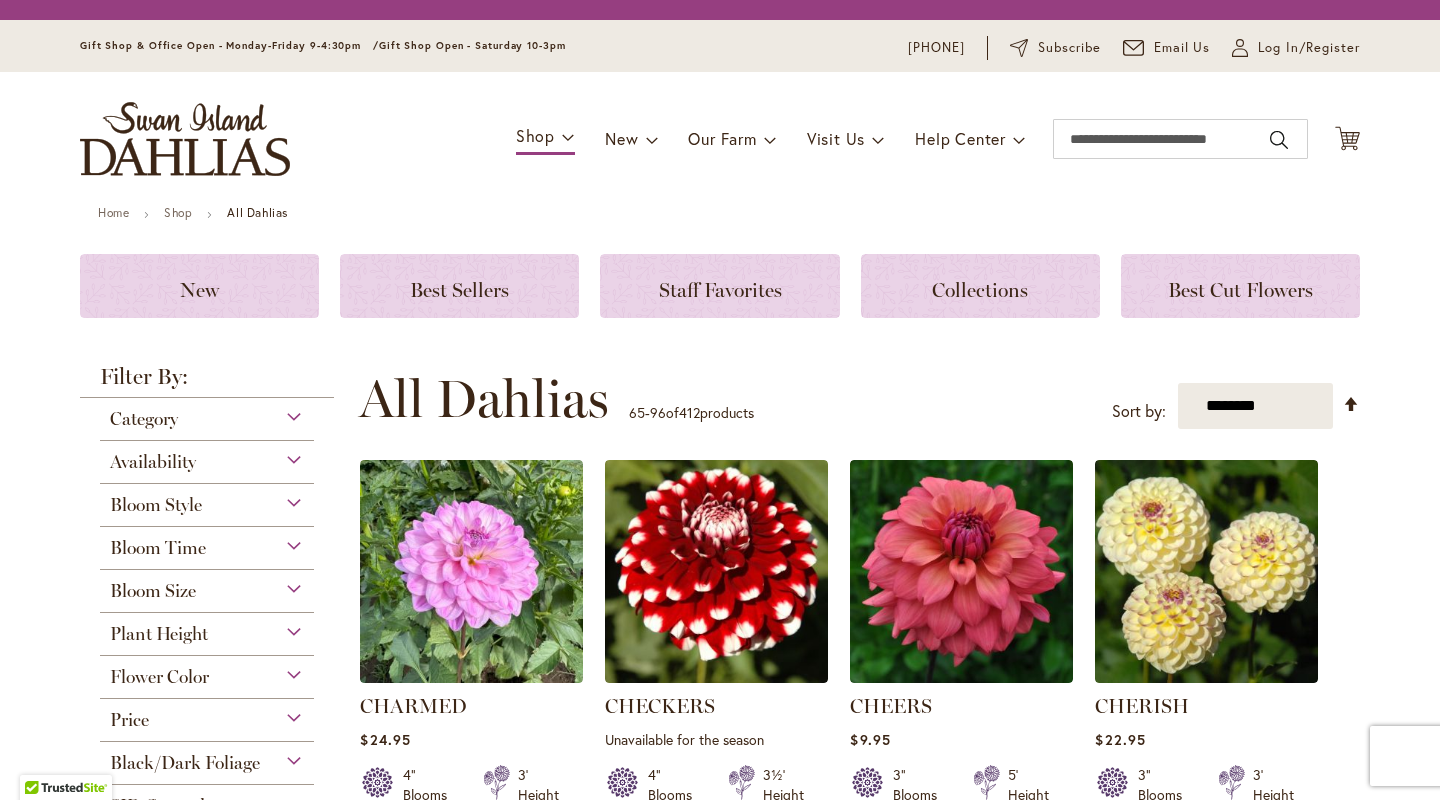 scroll, scrollTop: 0, scrollLeft: 0, axis: both 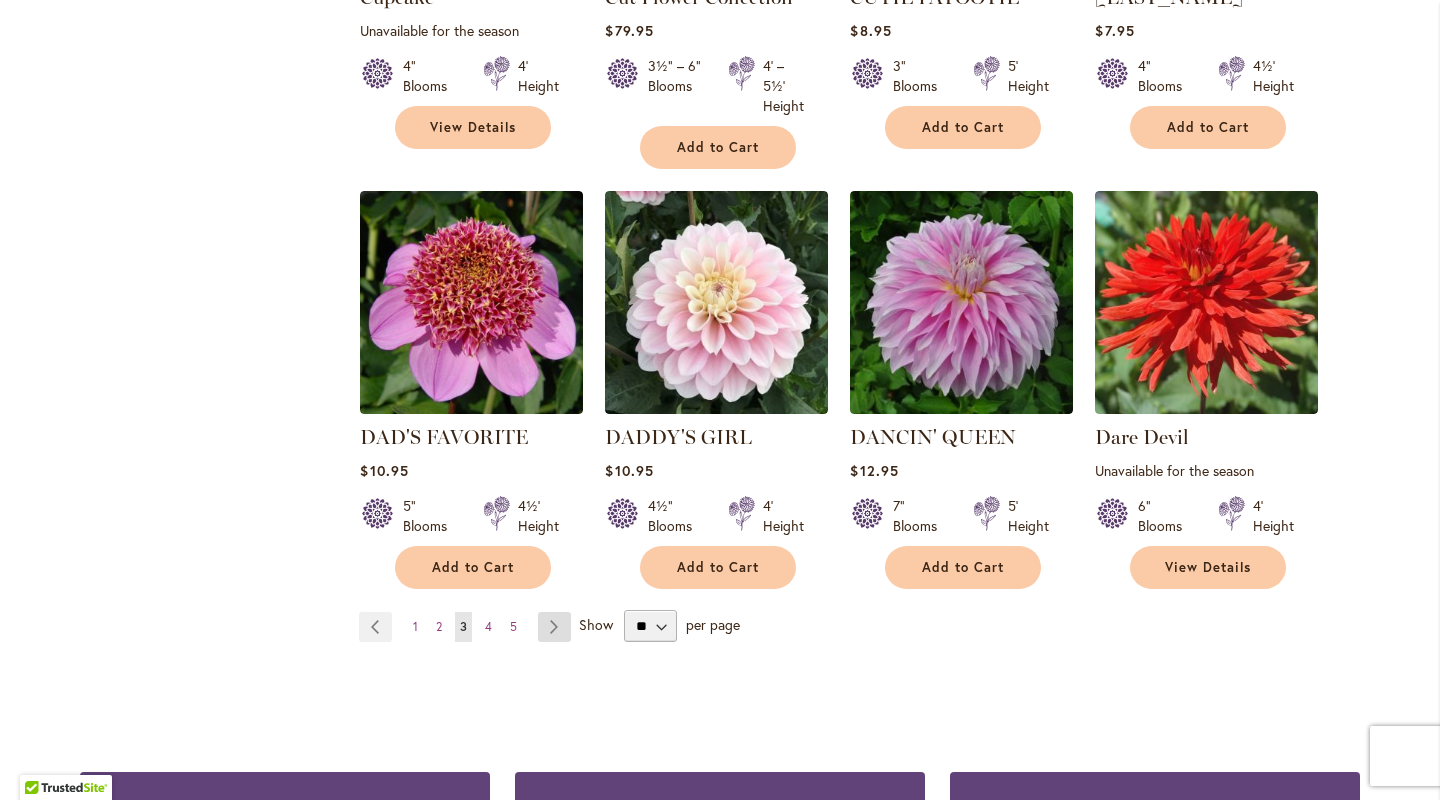 click on "Page
Next" at bounding box center (554, 627) 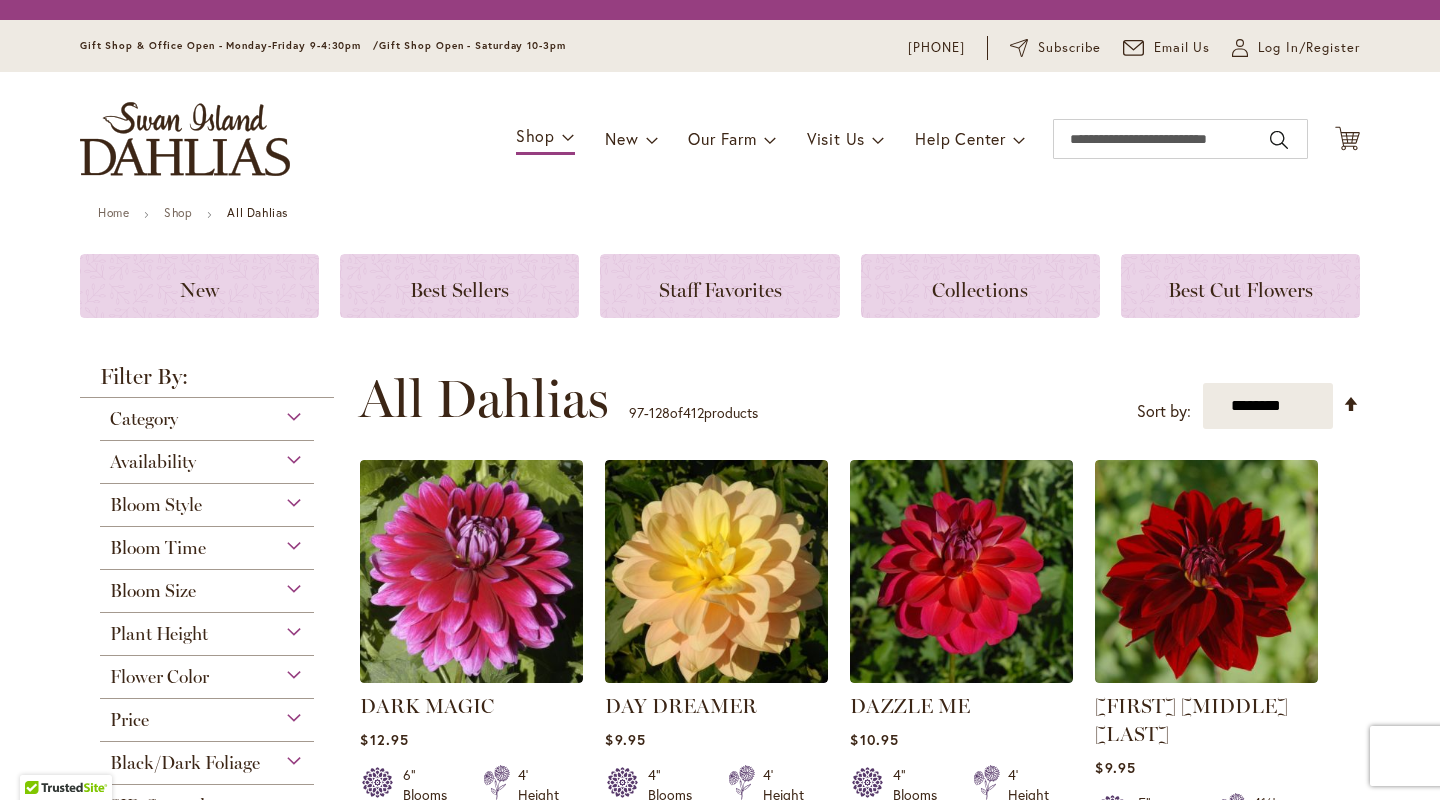 scroll, scrollTop: 0, scrollLeft: 0, axis: both 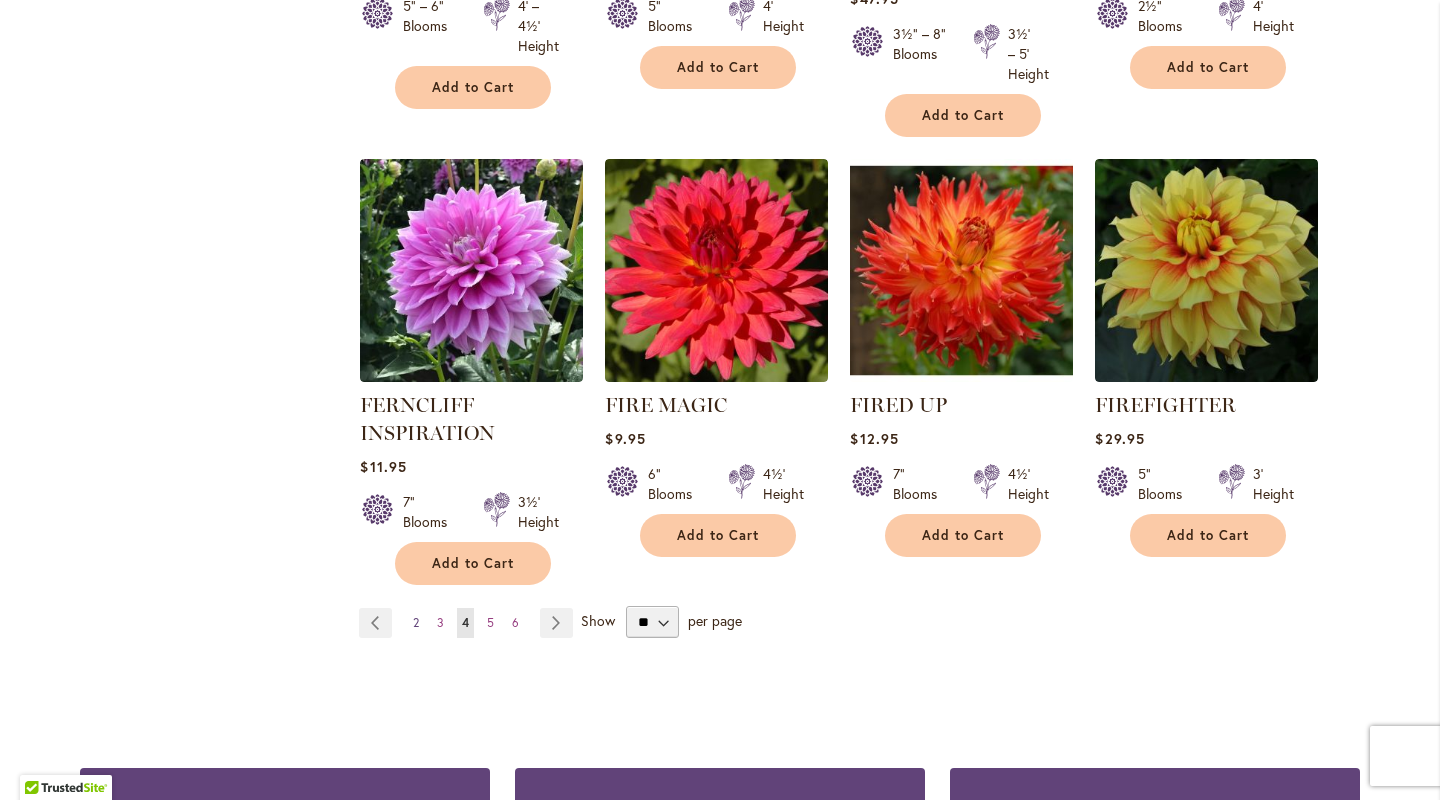 click on "2" at bounding box center (416, 622) 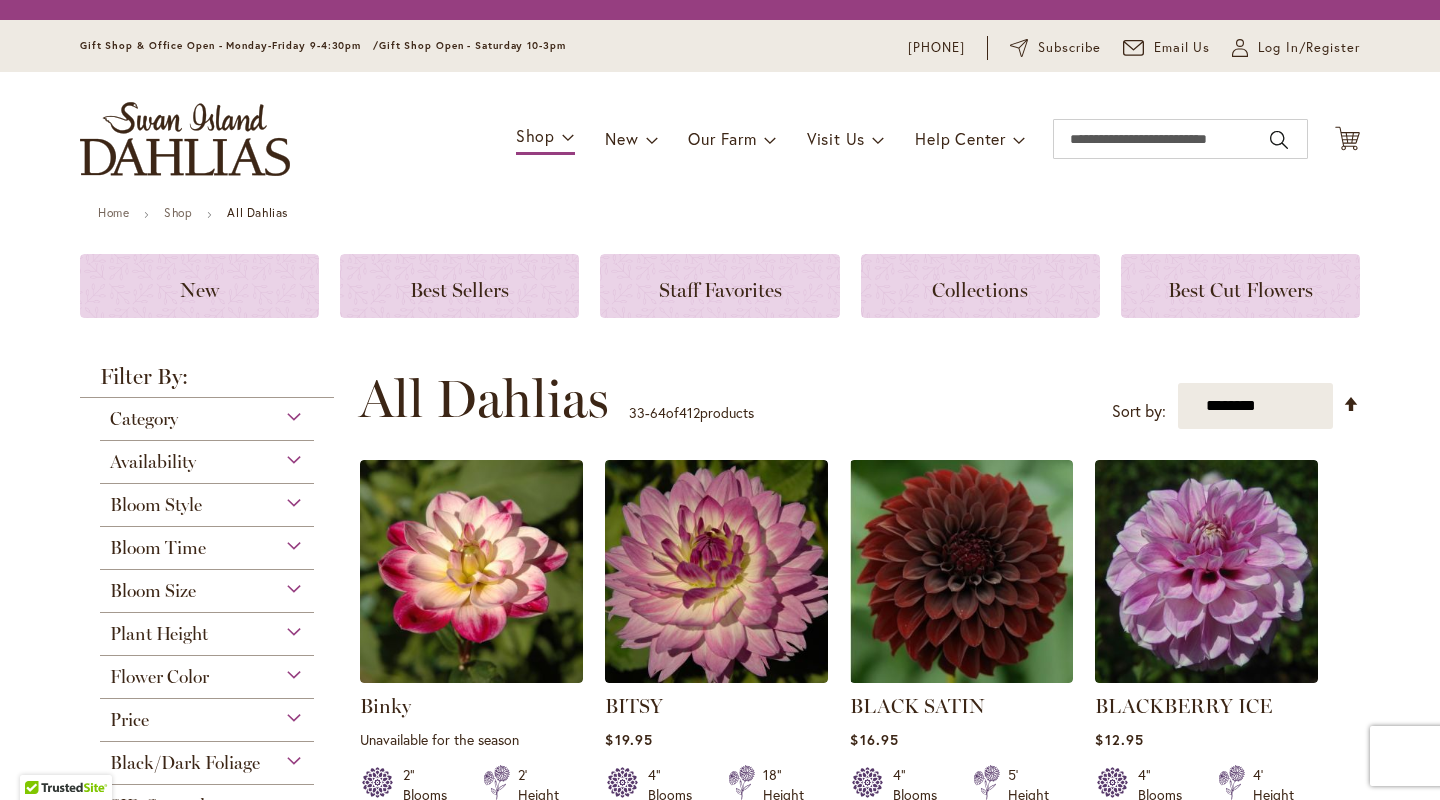 scroll, scrollTop: 0, scrollLeft: 0, axis: both 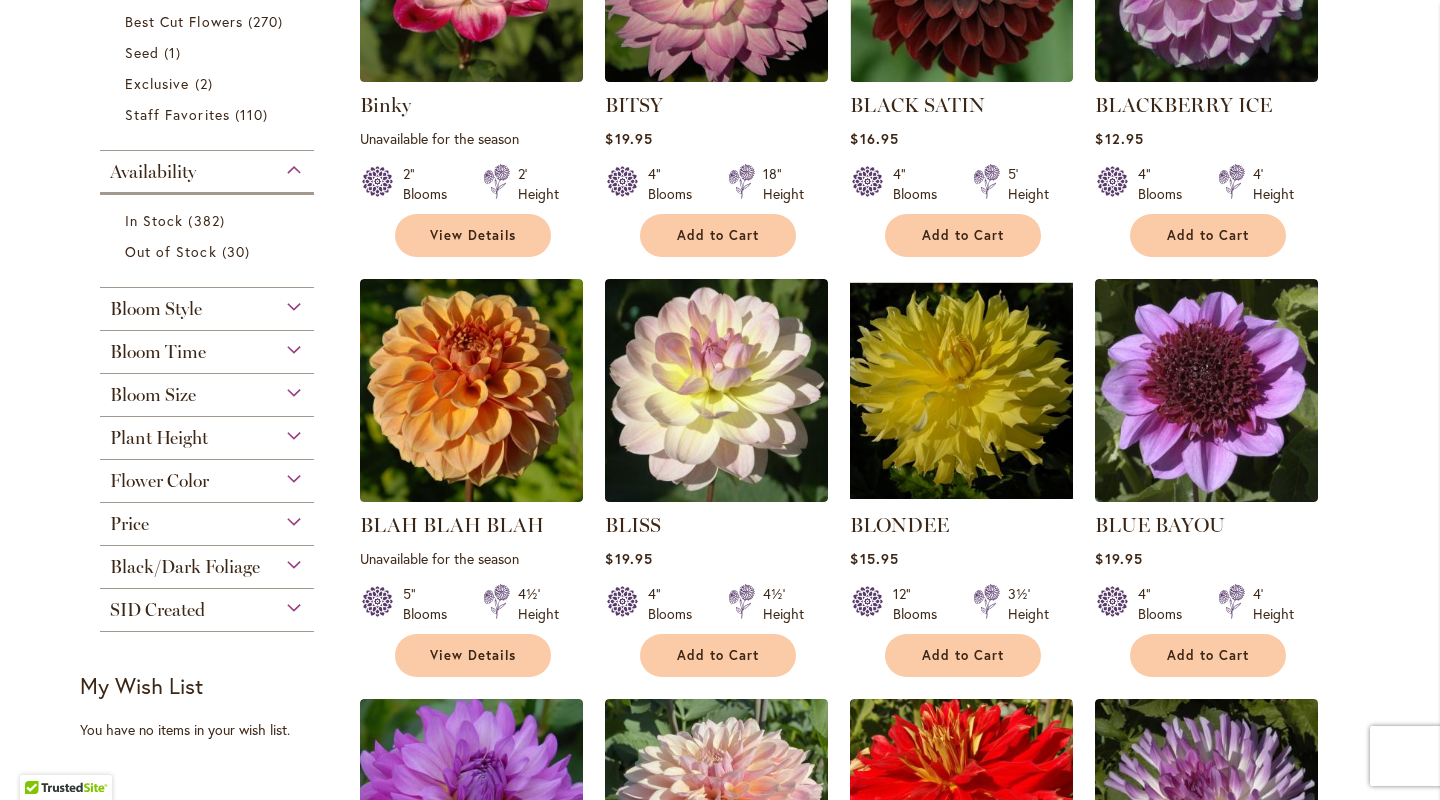 click on "Bloom Size" at bounding box center (207, 390) 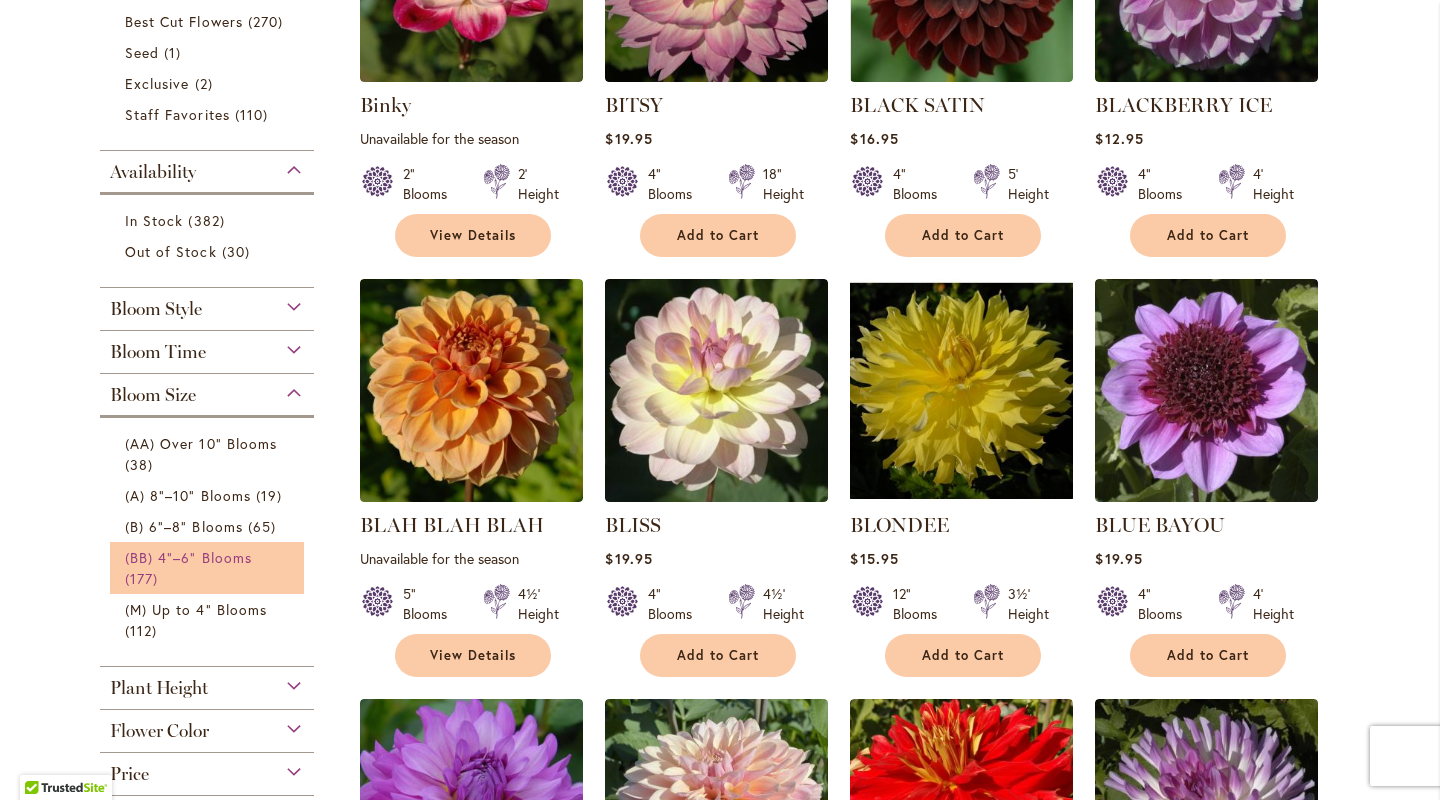 click on "(BB) 4"–6" Blooms" at bounding box center [188, 557] 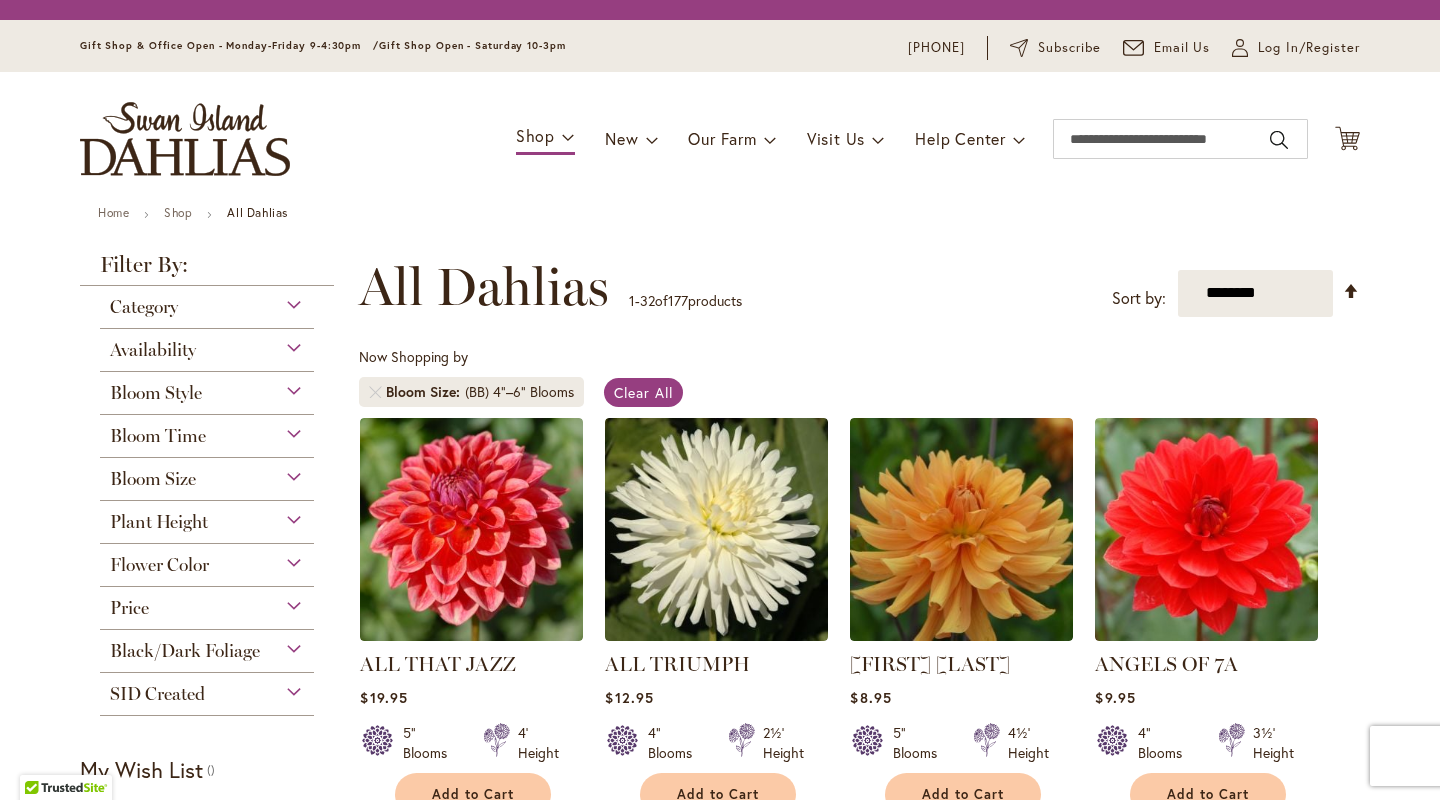 scroll, scrollTop: 0, scrollLeft: 0, axis: both 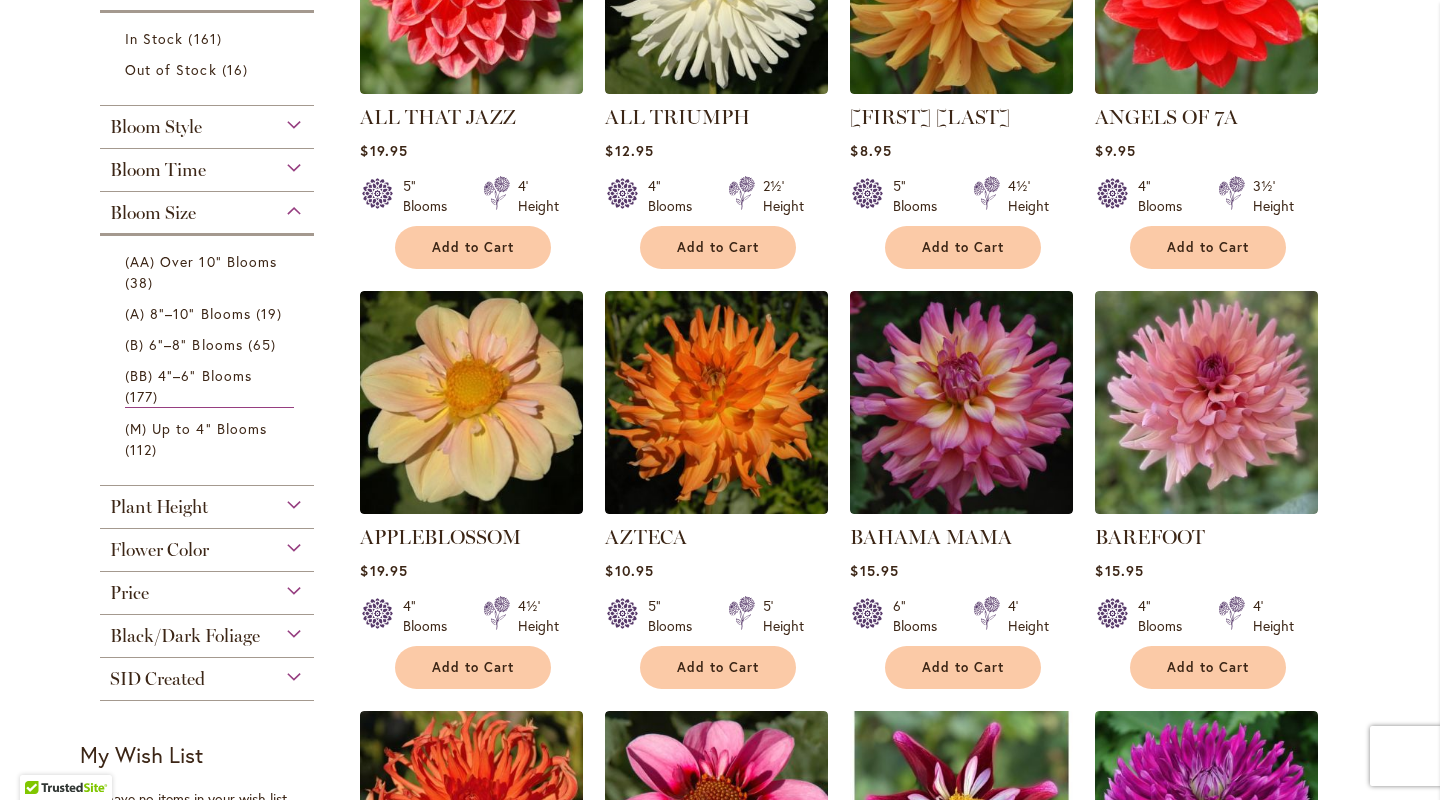 click on "Plant Height" at bounding box center (207, 502) 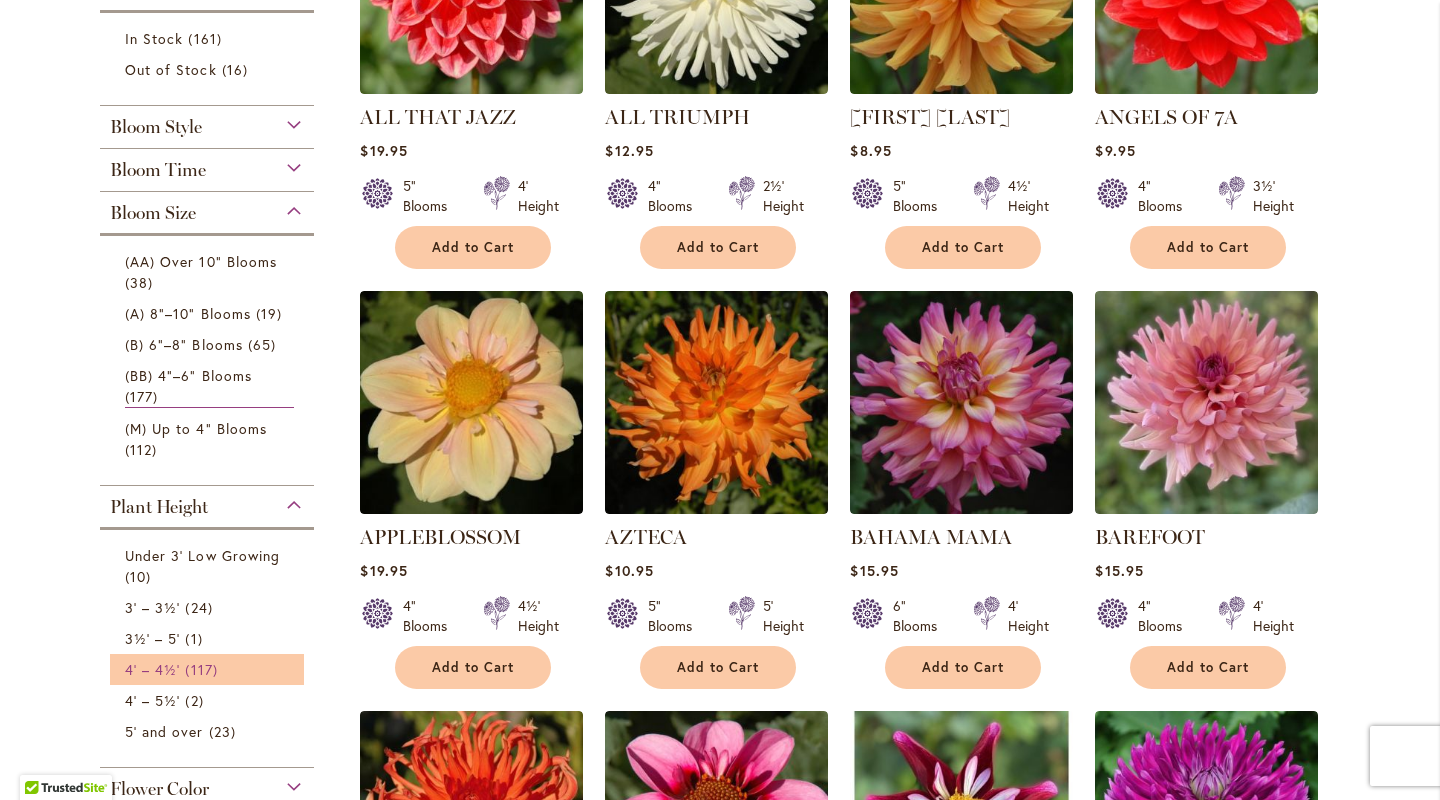click on "4' – 4½'" at bounding box center (152, 669) 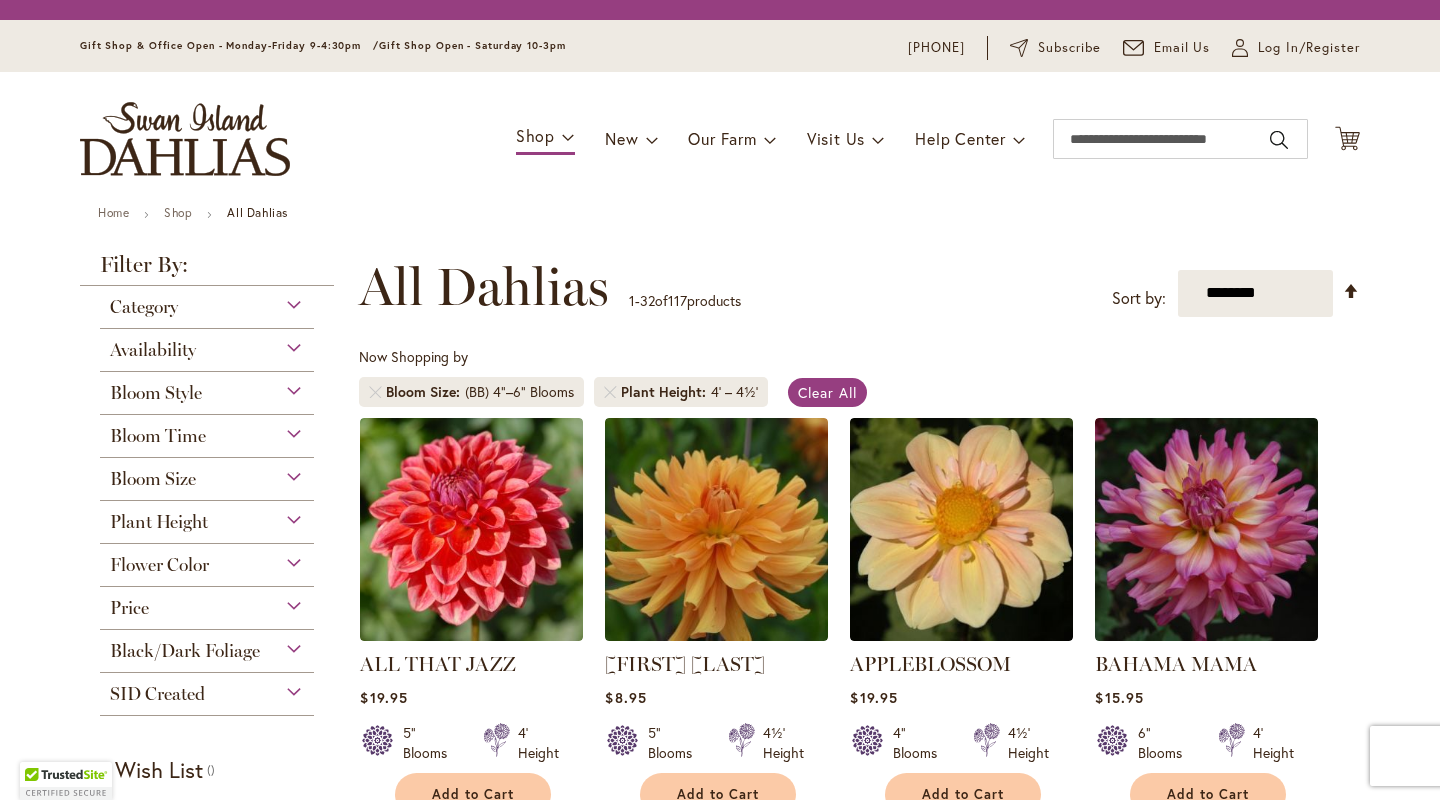 scroll, scrollTop: 0, scrollLeft: 0, axis: both 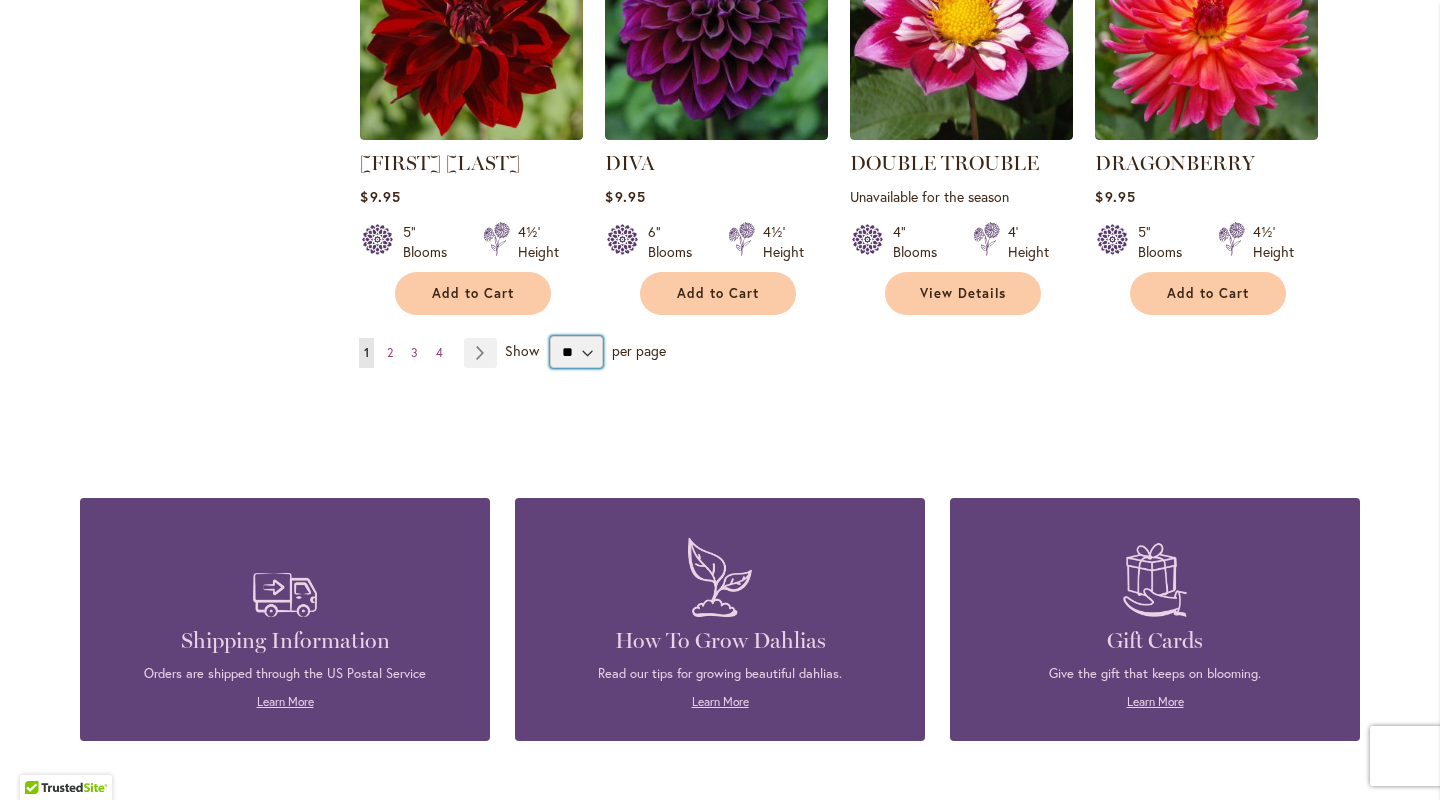 select on "**" 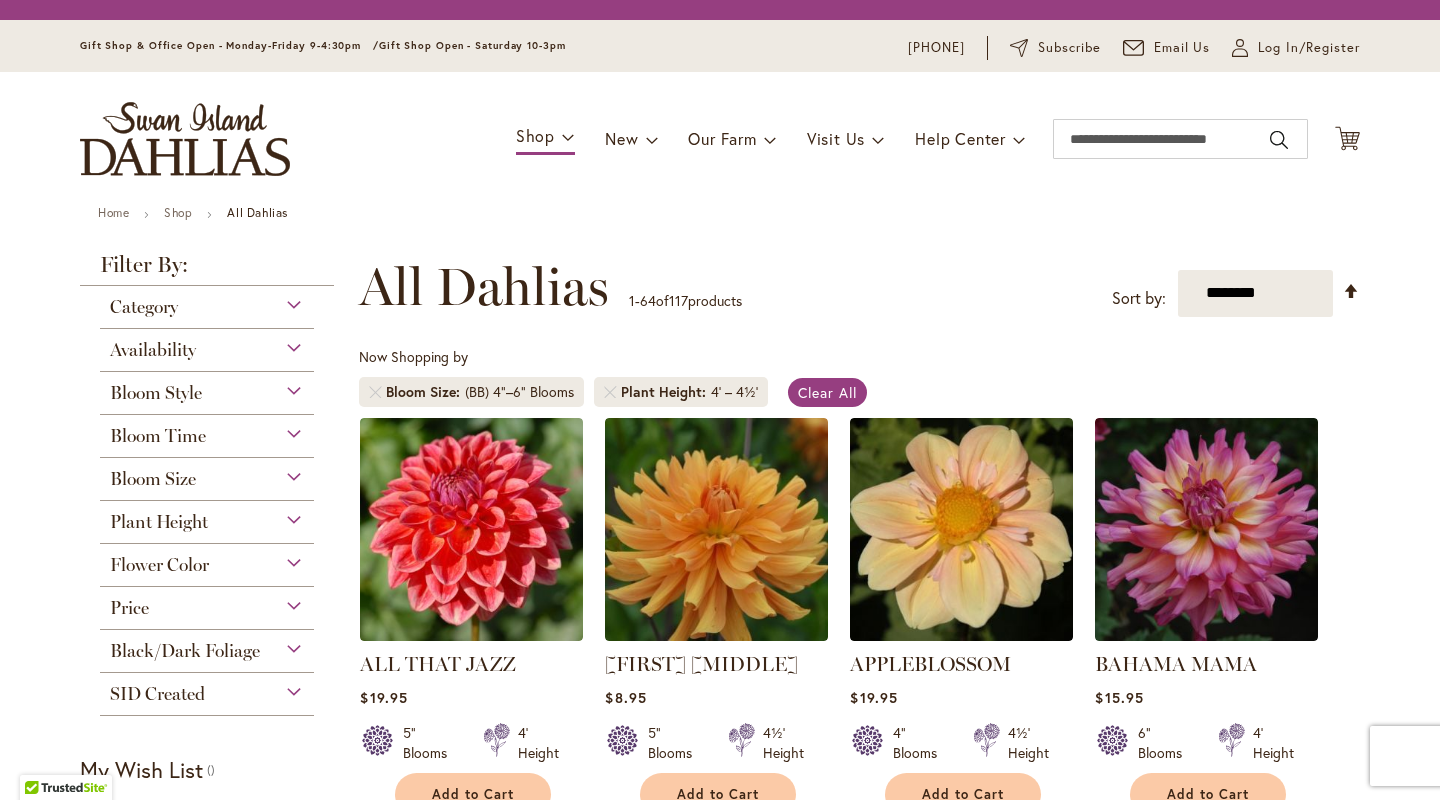 scroll, scrollTop: 0, scrollLeft: 0, axis: both 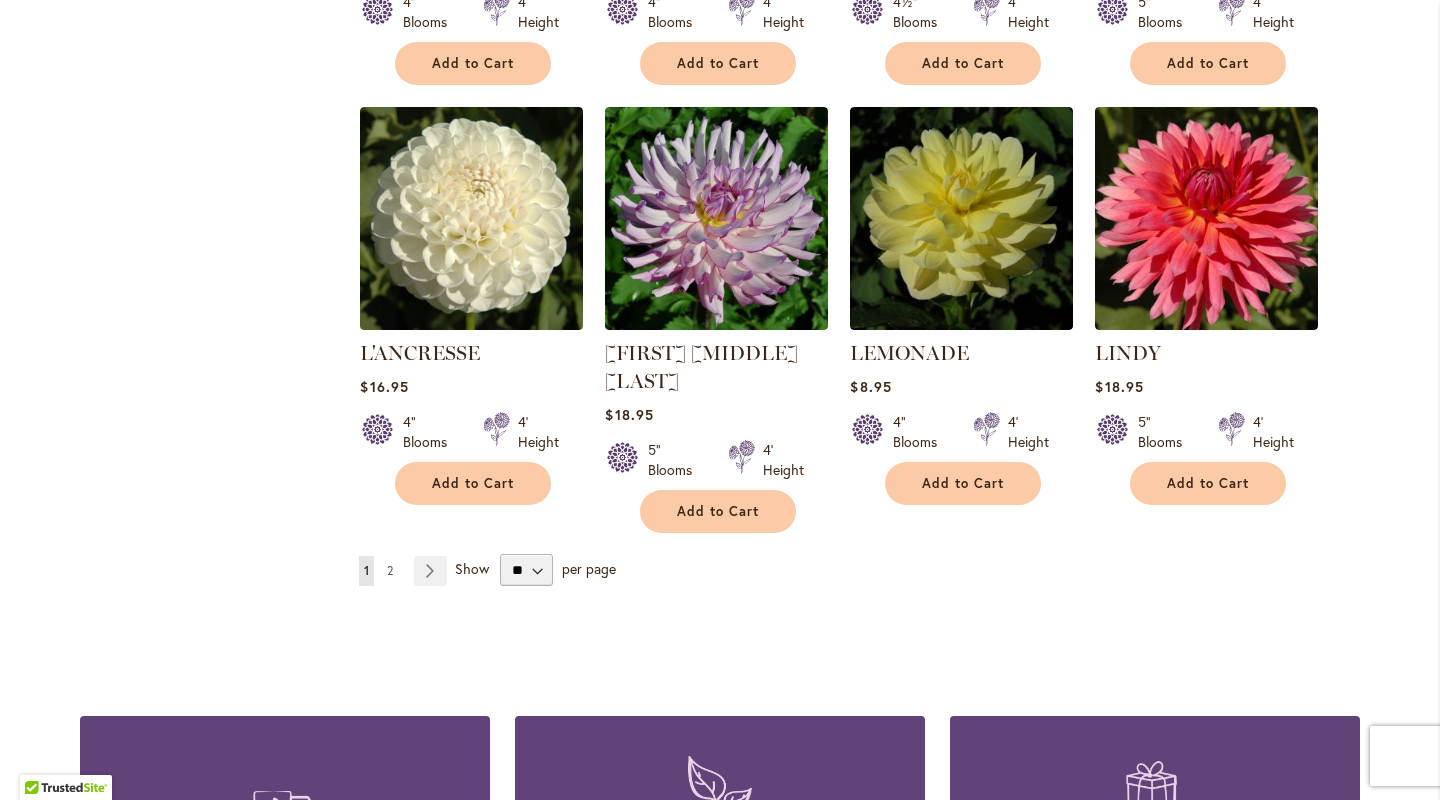 click on "2" at bounding box center [390, 570] 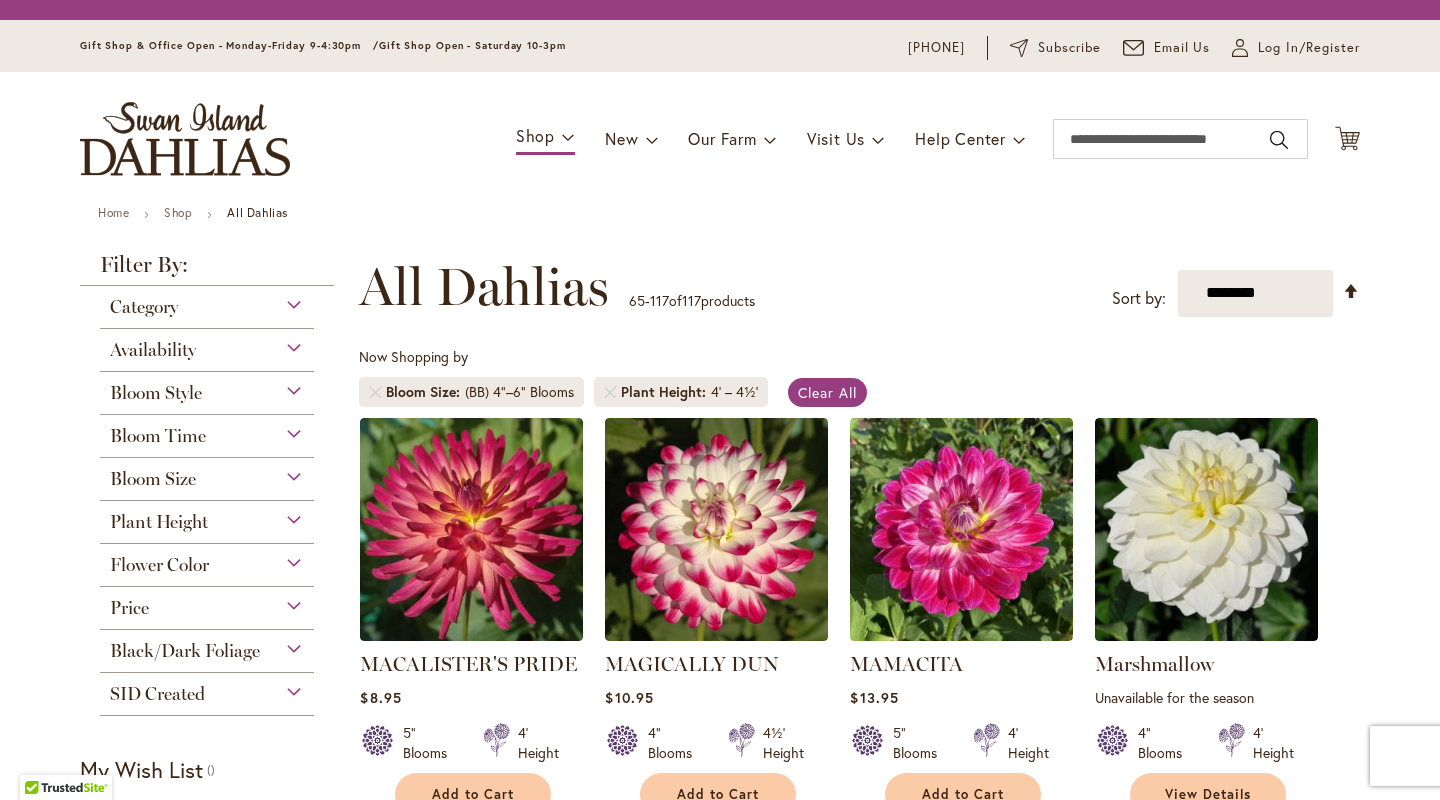scroll, scrollTop: 0, scrollLeft: 0, axis: both 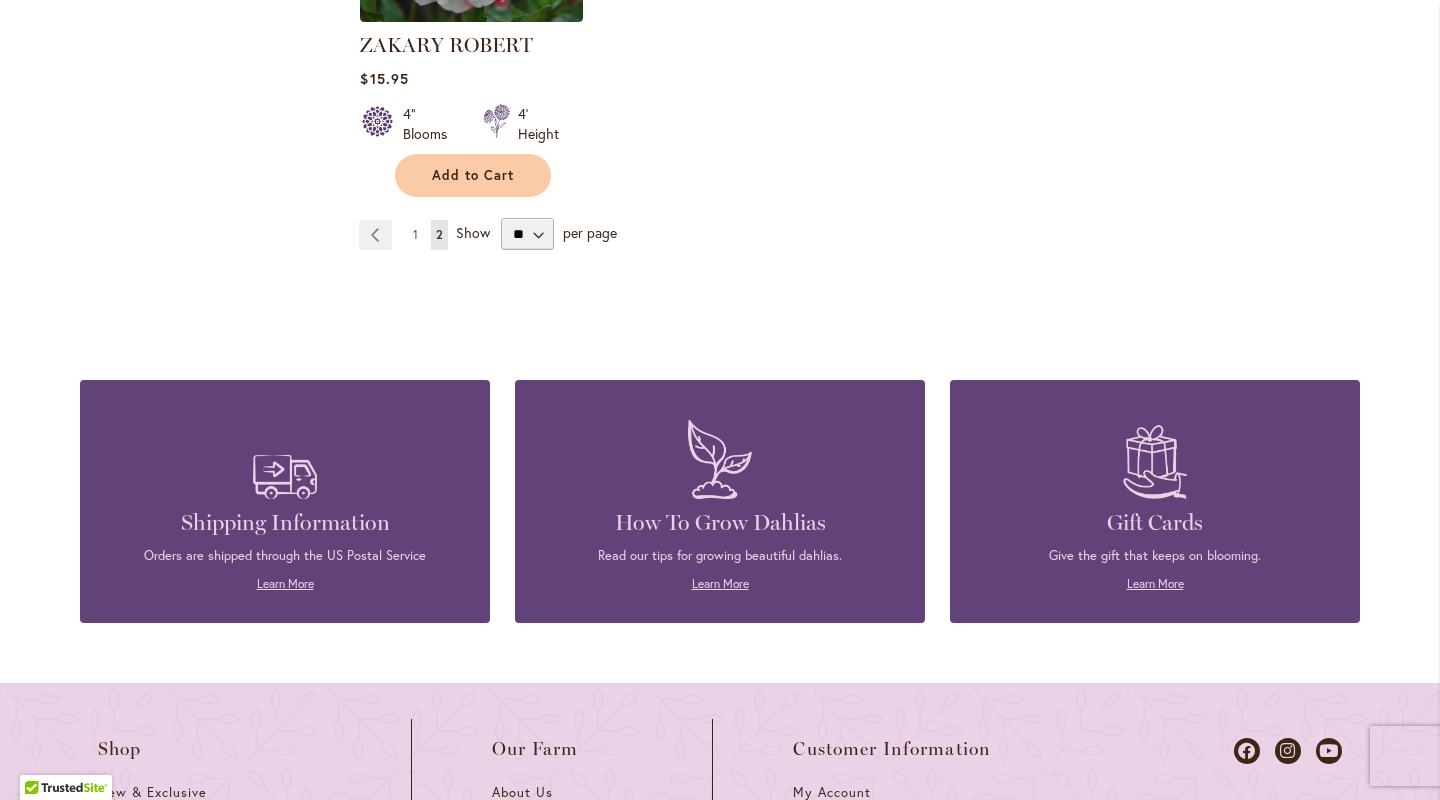 click on "1" at bounding box center (415, 234) 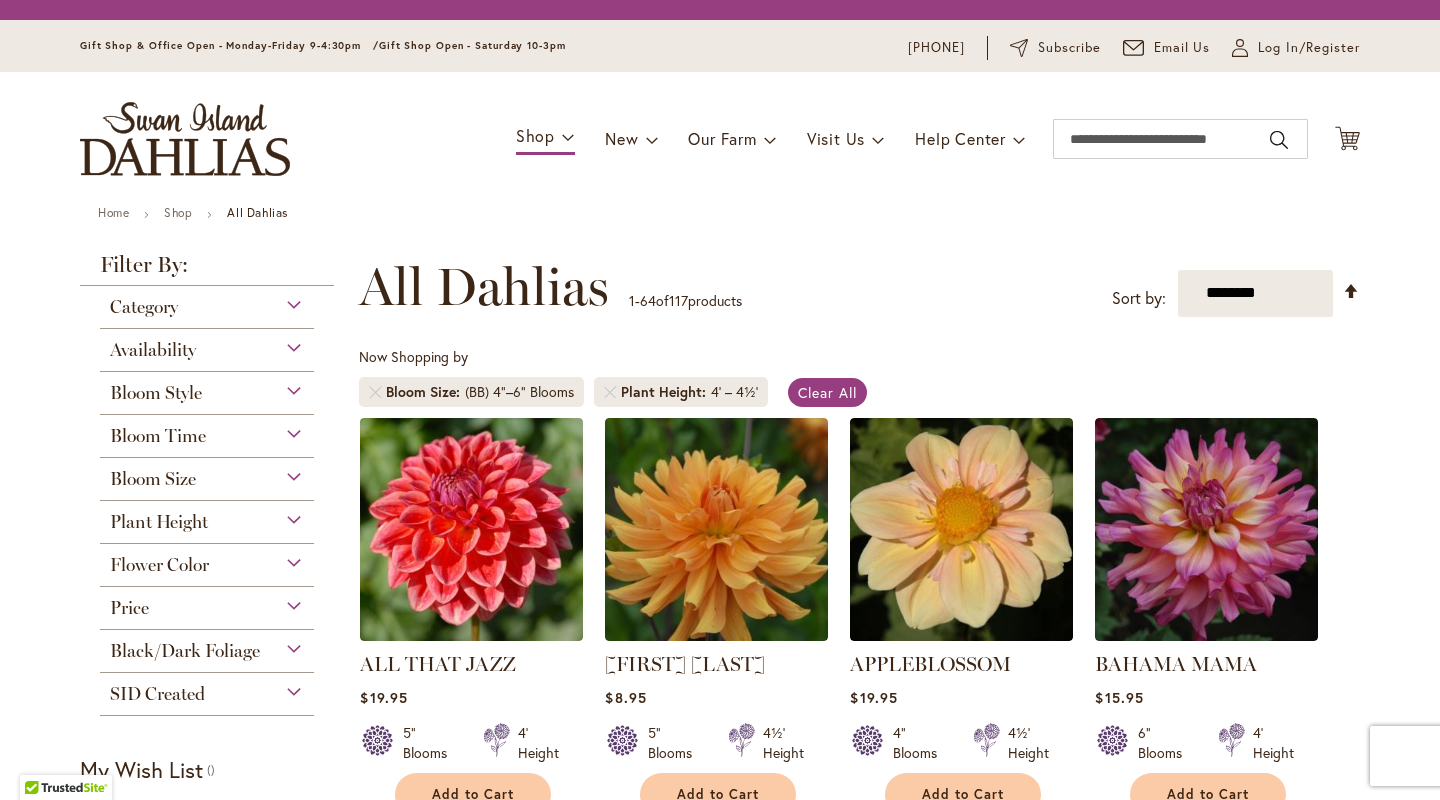 scroll, scrollTop: 0, scrollLeft: 0, axis: both 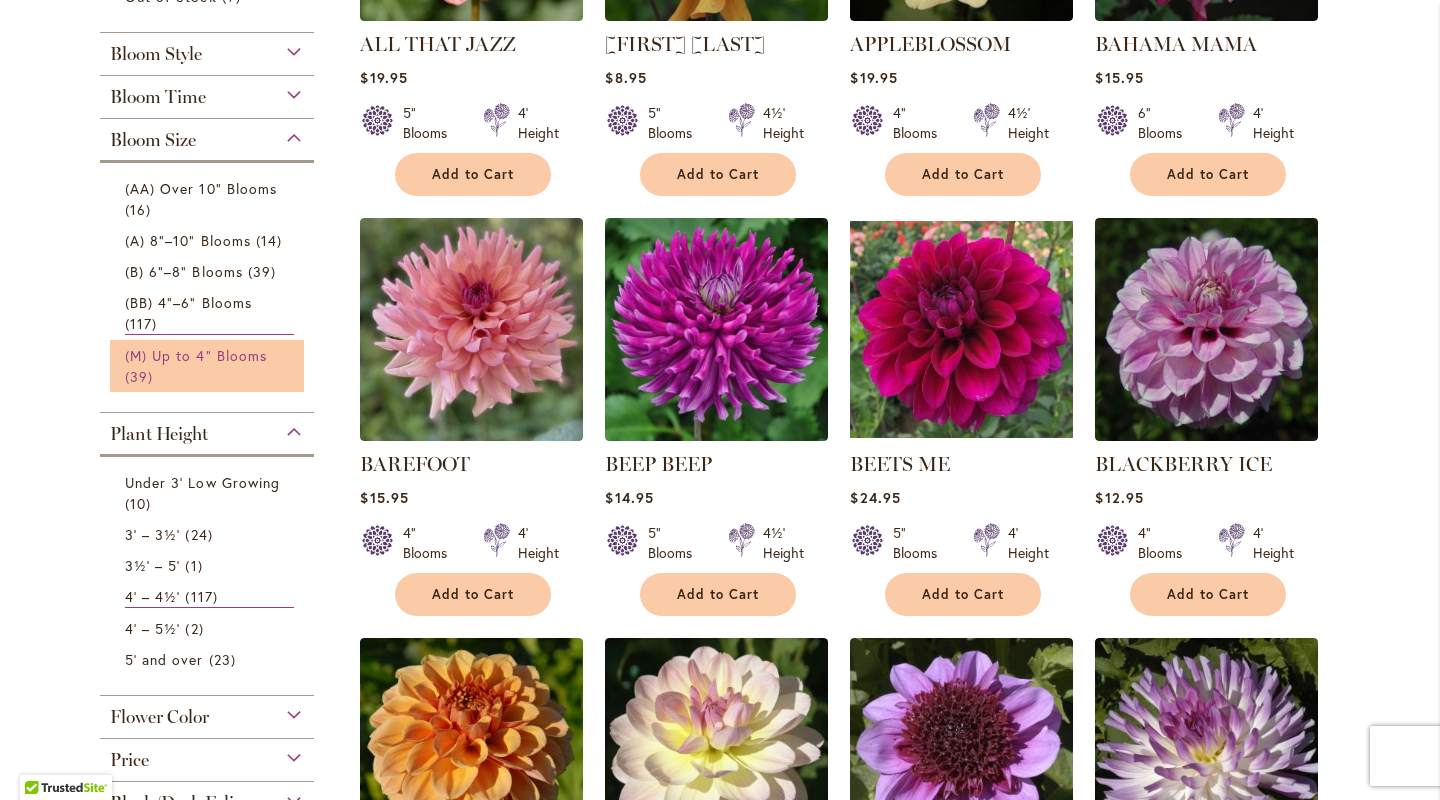click on "(M) Up to 4" Blooms" at bounding box center (196, 355) 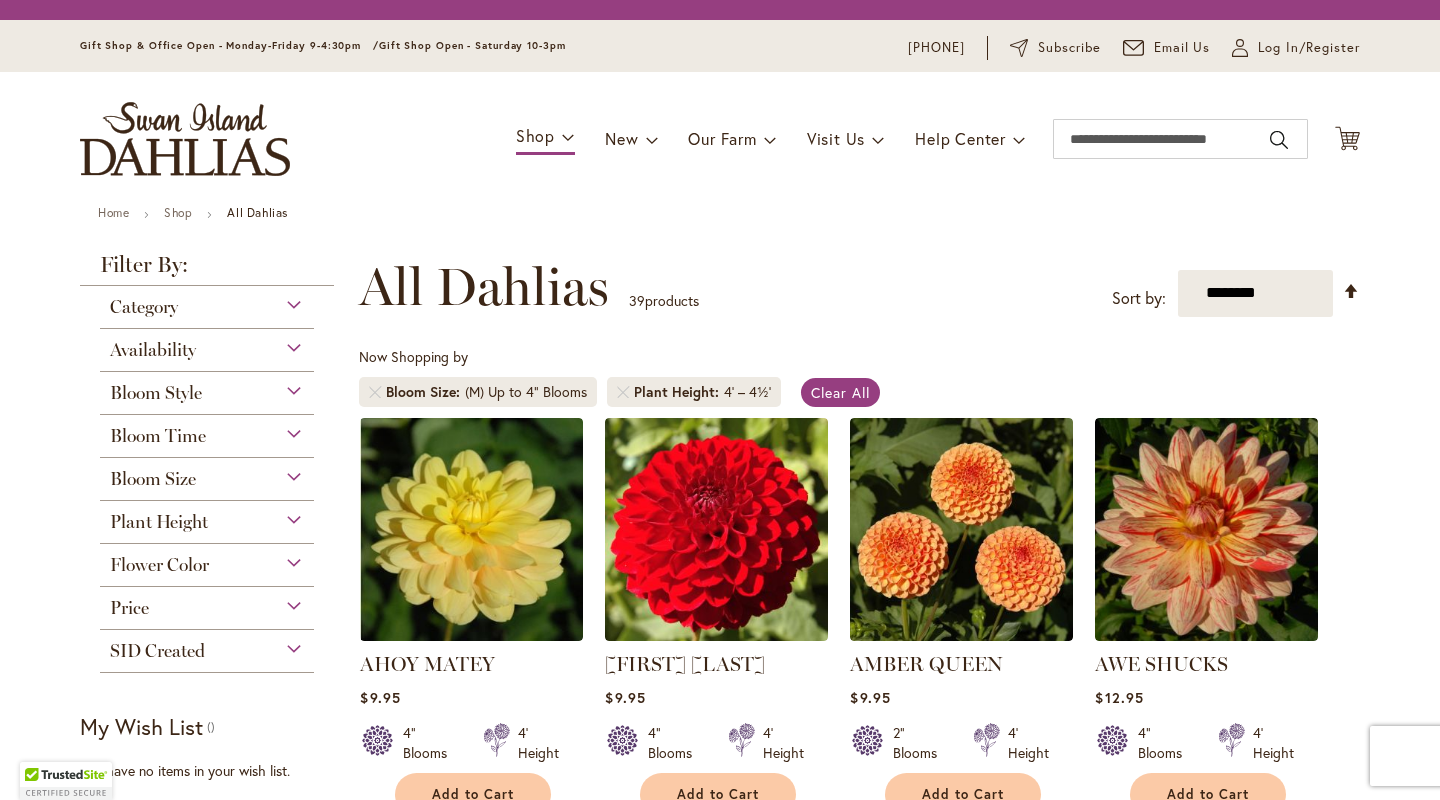 scroll, scrollTop: 0, scrollLeft: 0, axis: both 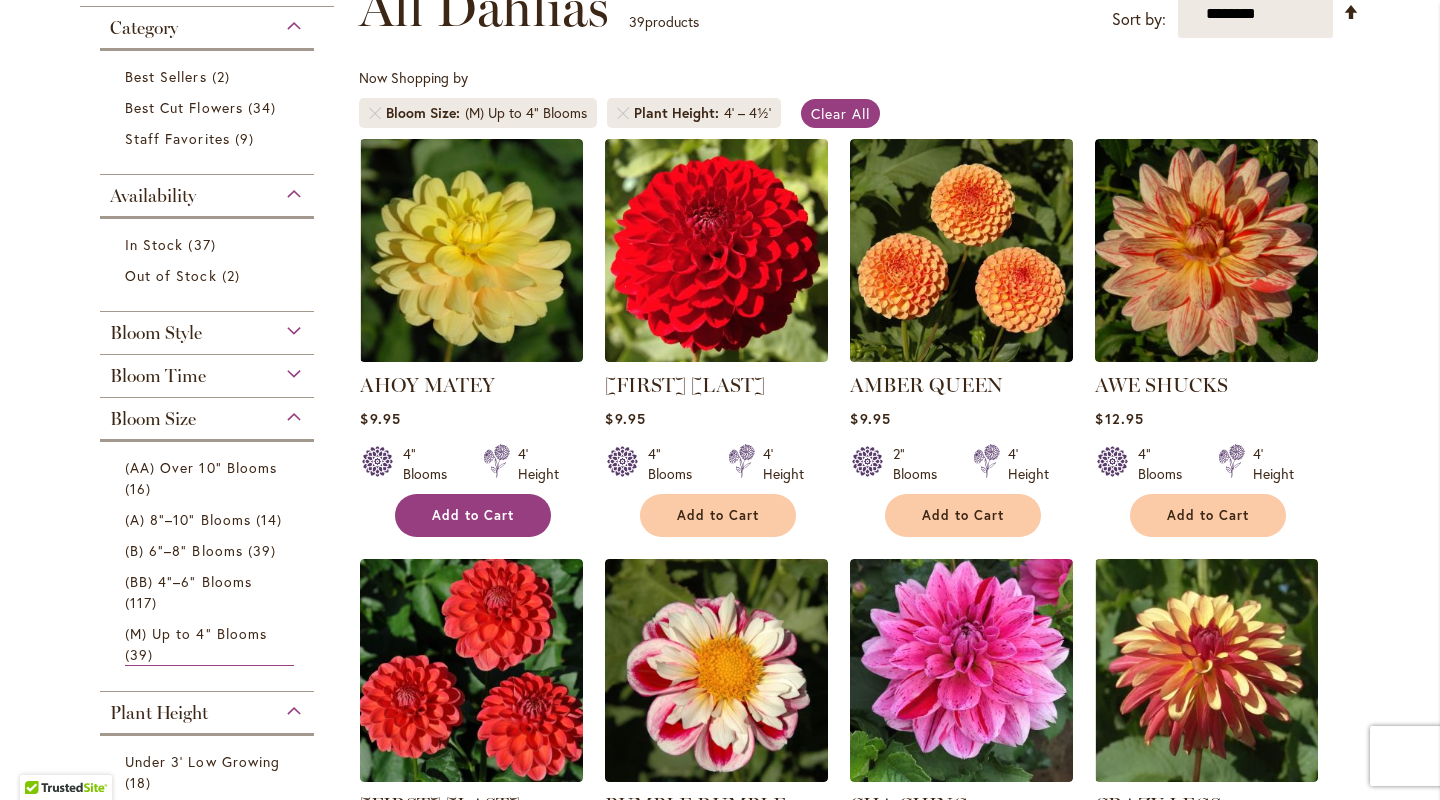 click on "Add to Cart" at bounding box center [473, 515] 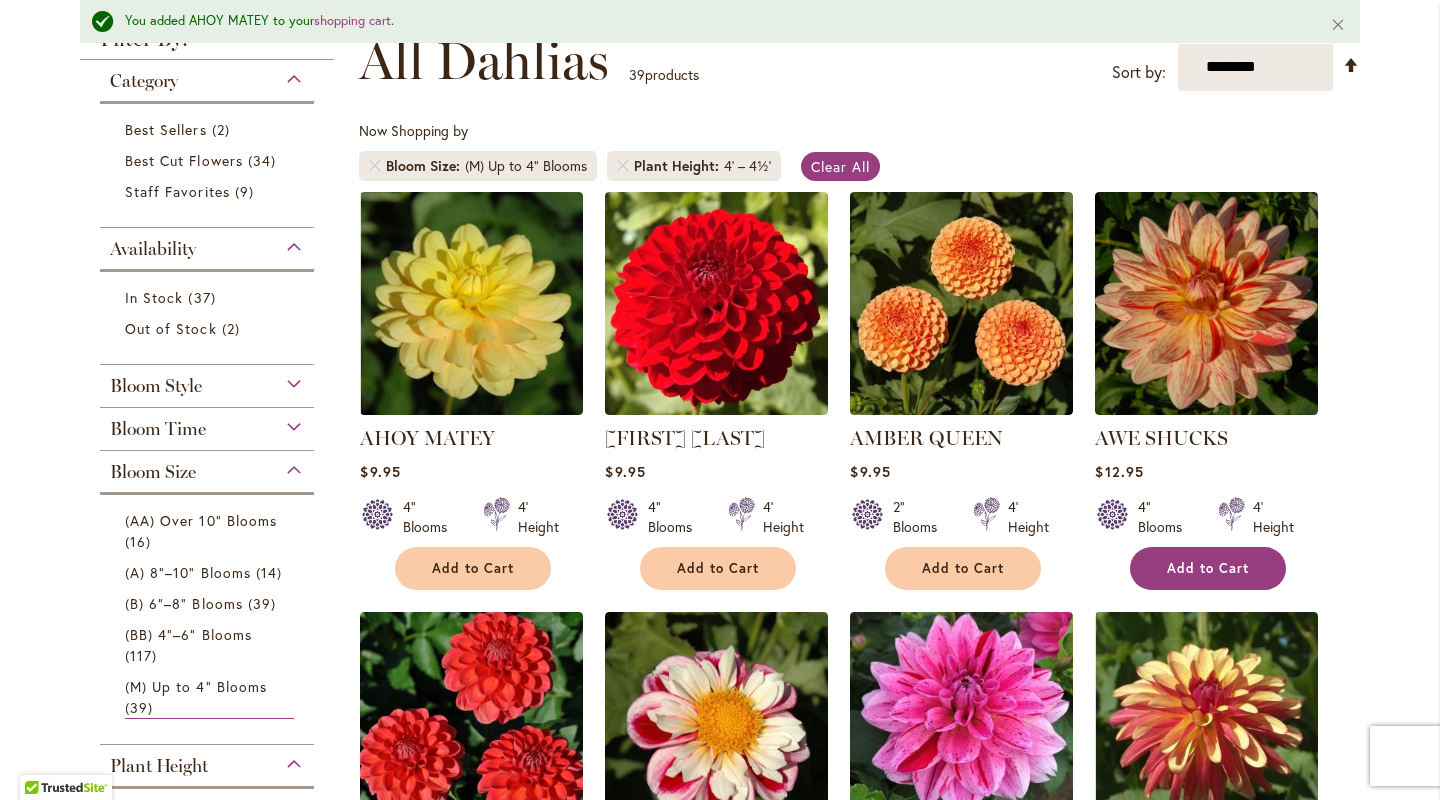 click on "Add to Cart" at bounding box center (1208, 568) 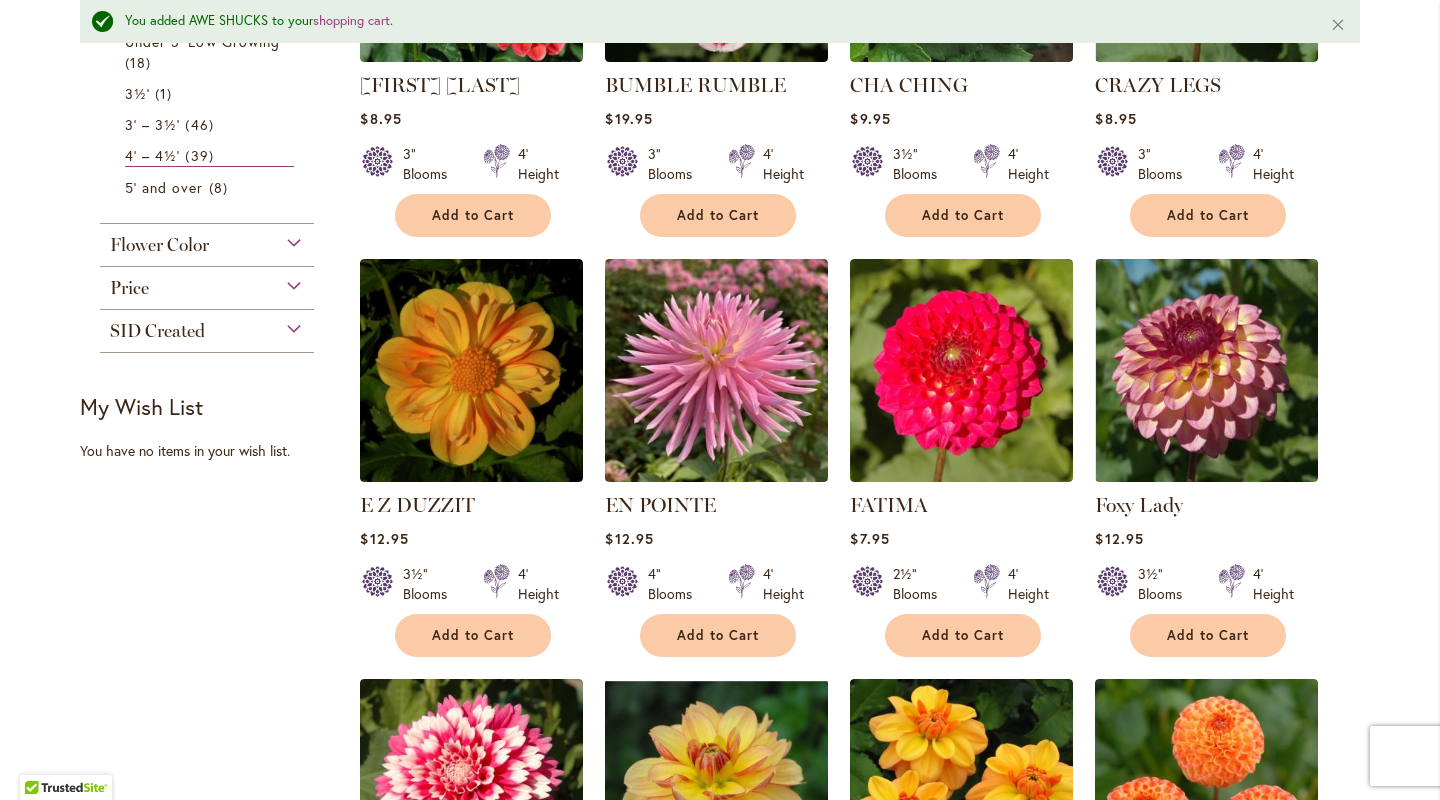 scroll, scrollTop: 1093, scrollLeft: 0, axis: vertical 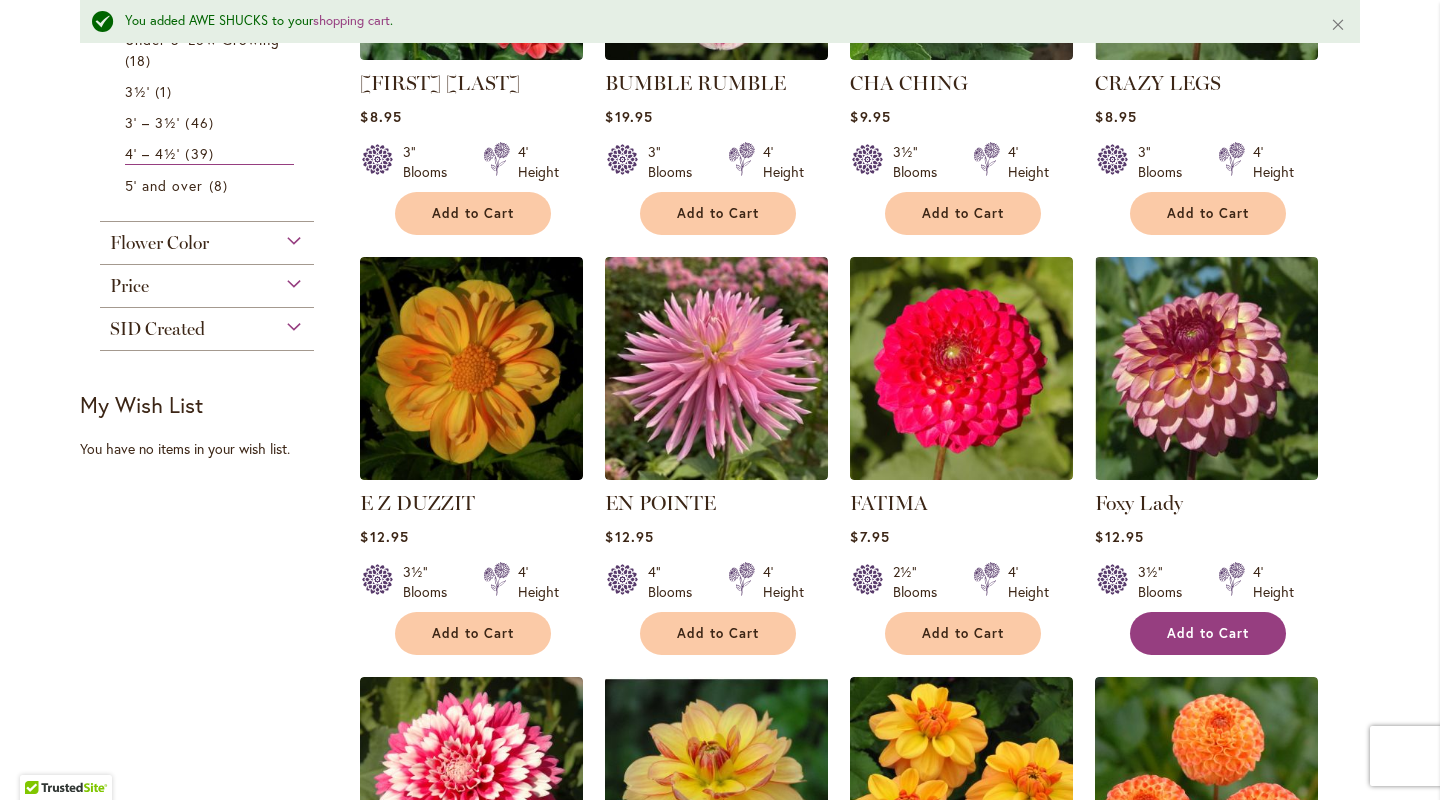 click on "Add to Cart" at bounding box center [1208, 633] 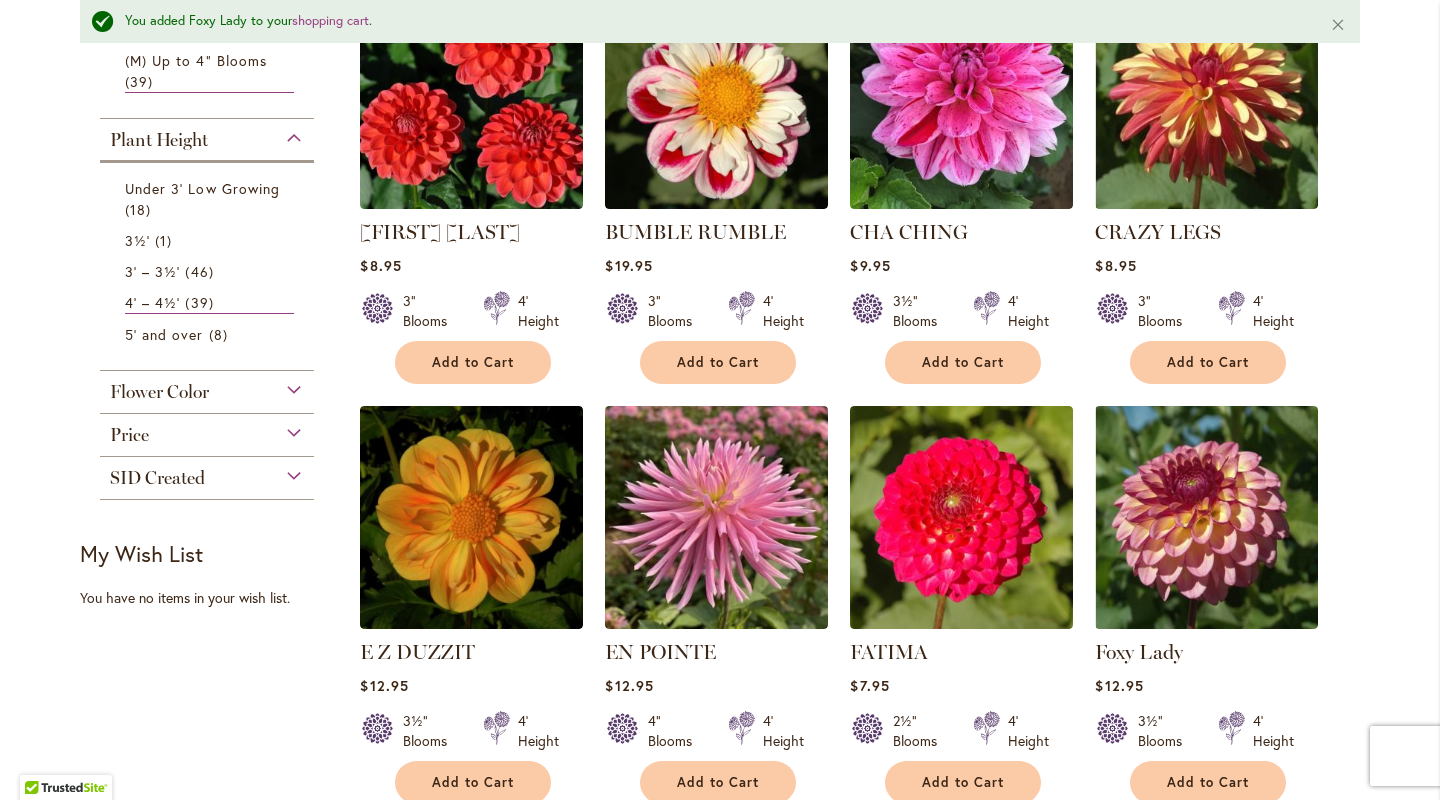 scroll, scrollTop: 941, scrollLeft: 0, axis: vertical 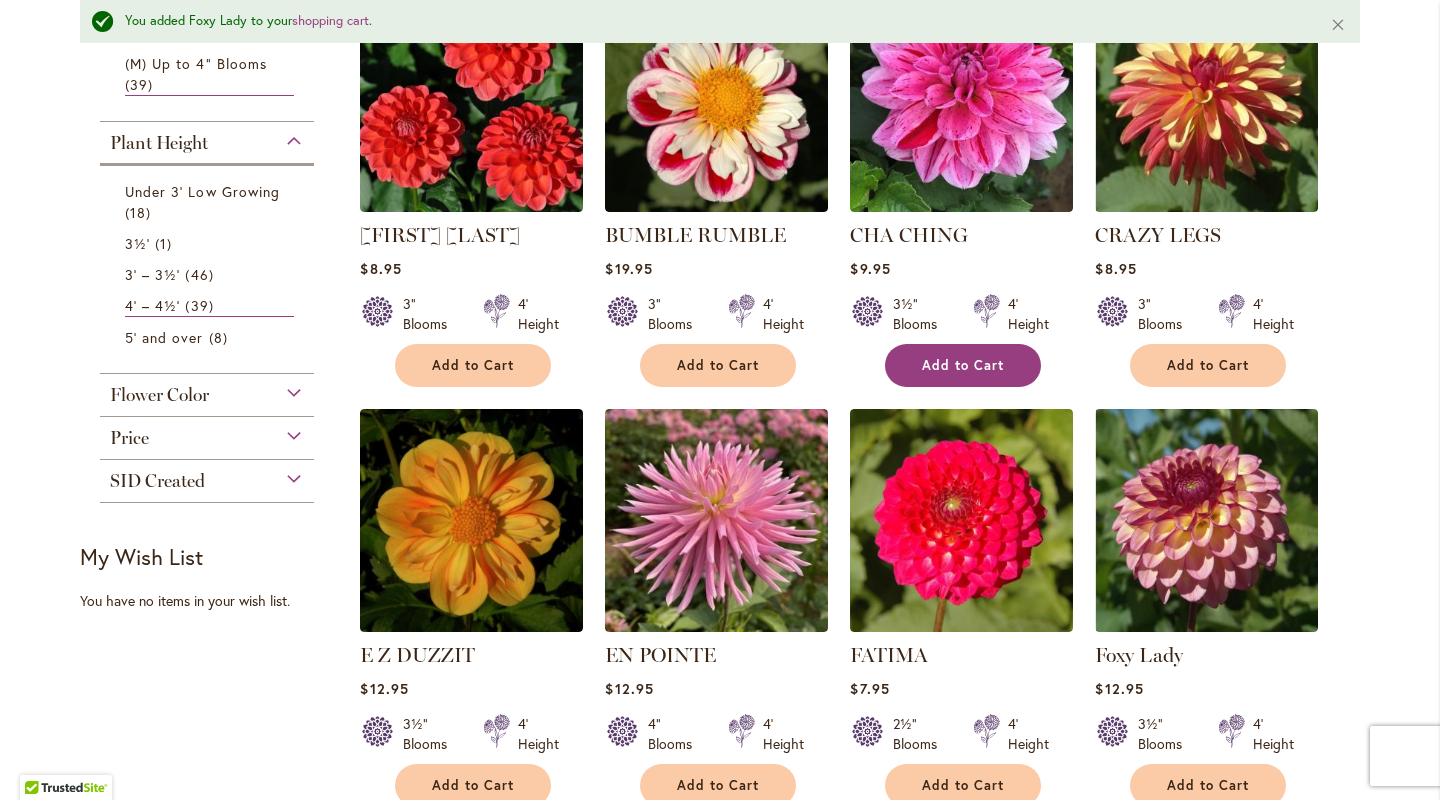 click on "Add to Cart" at bounding box center (963, 365) 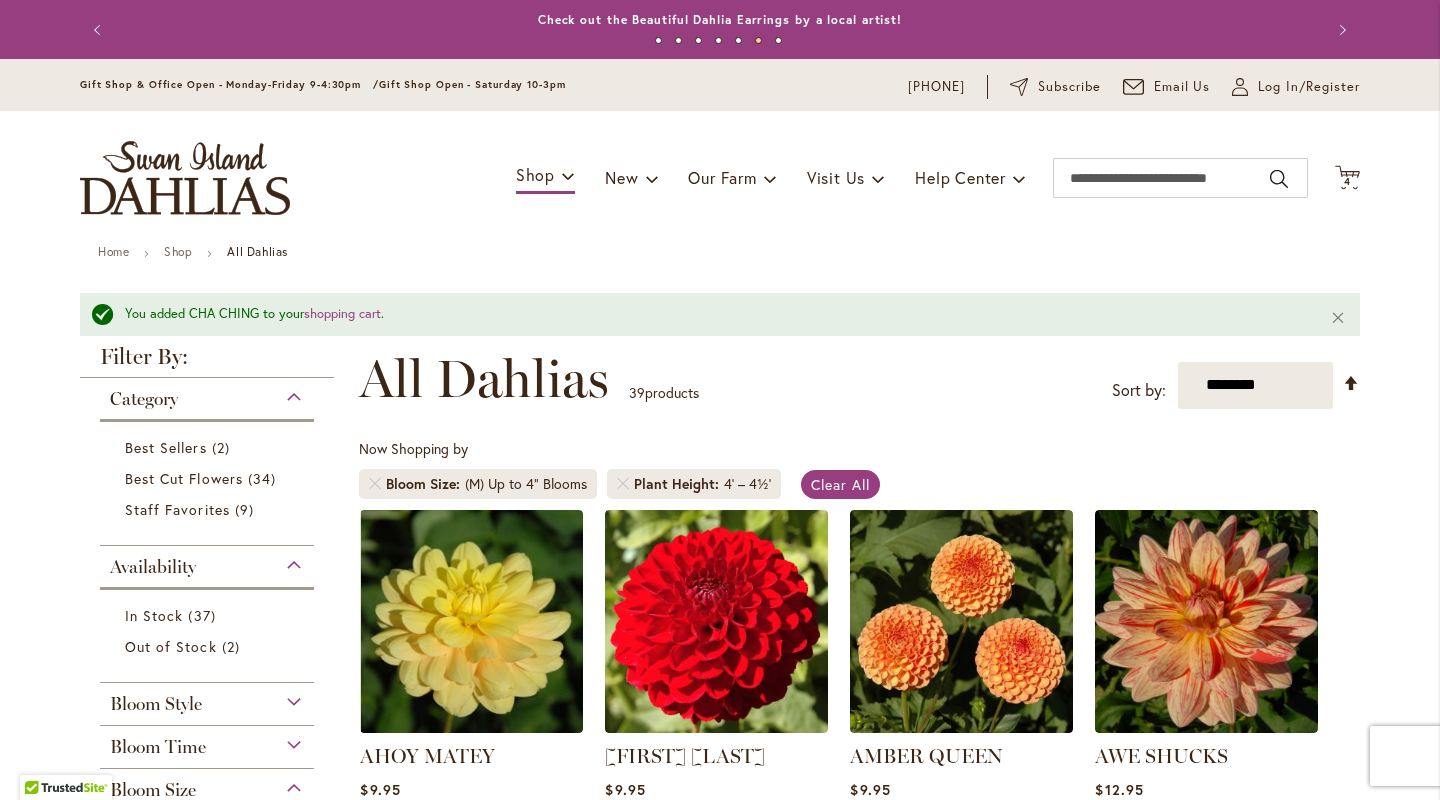 scroll, scrollTop: 0, scrollLeft: 0, axis: both 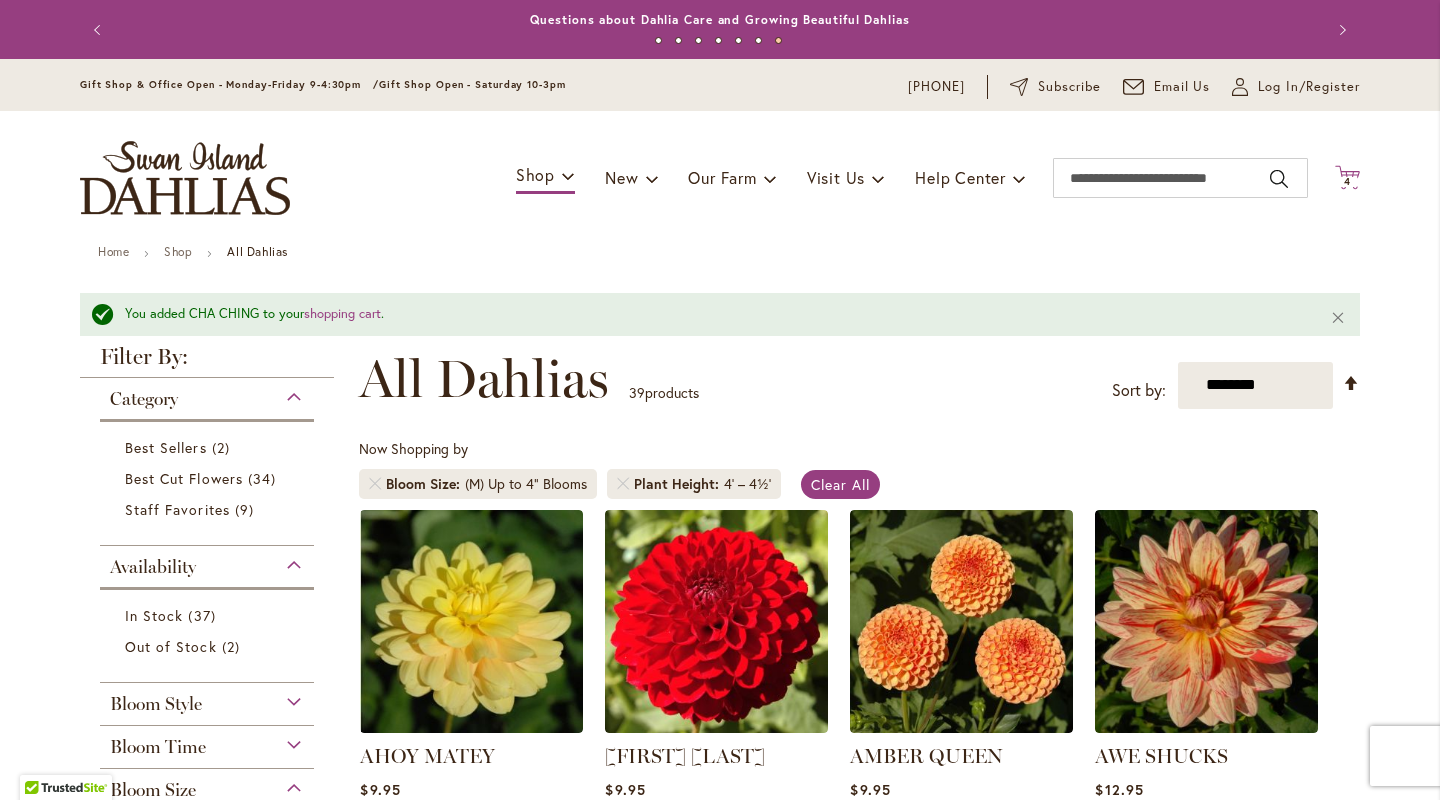 click 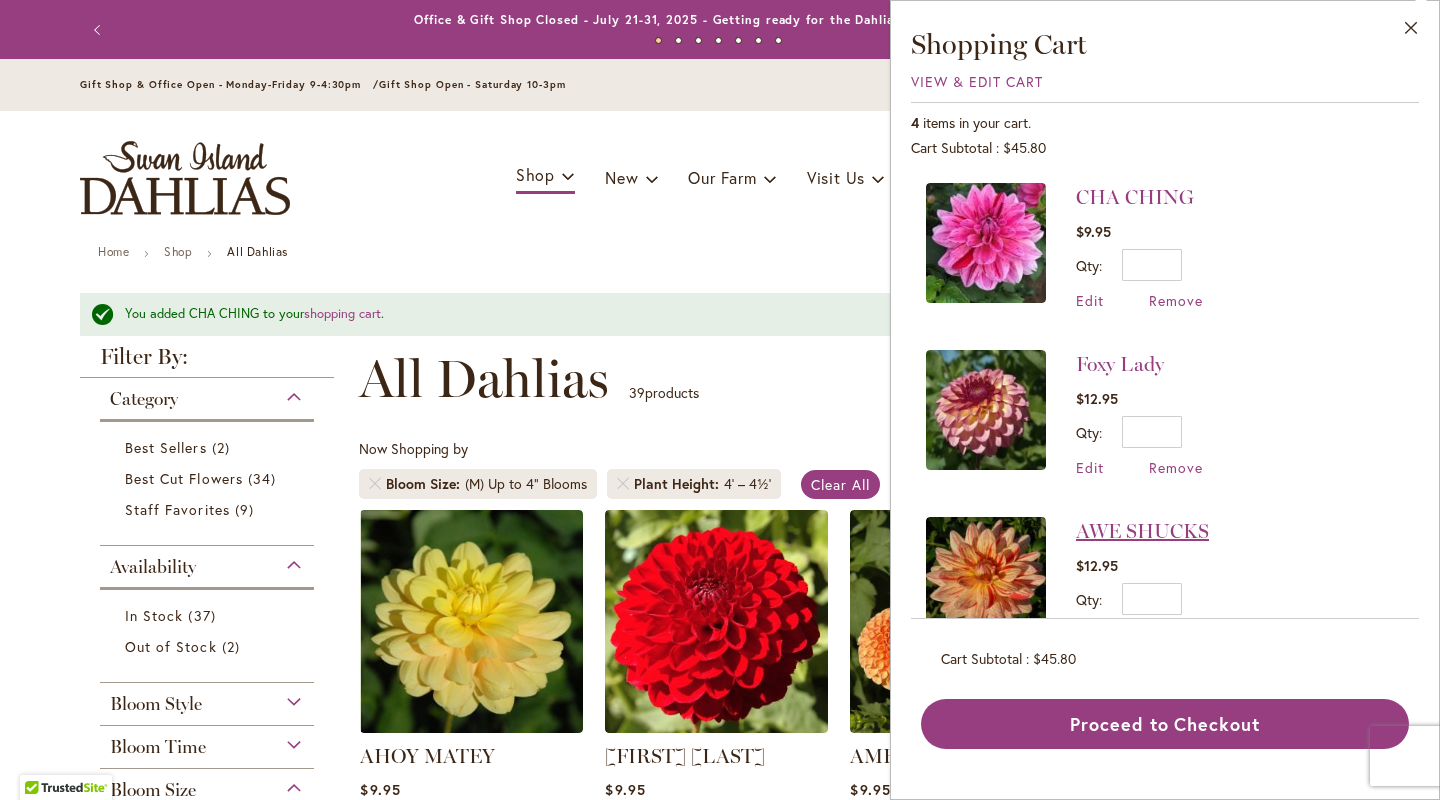 scroll, scrollTop: 0, scrollLeft: 0, axis: both 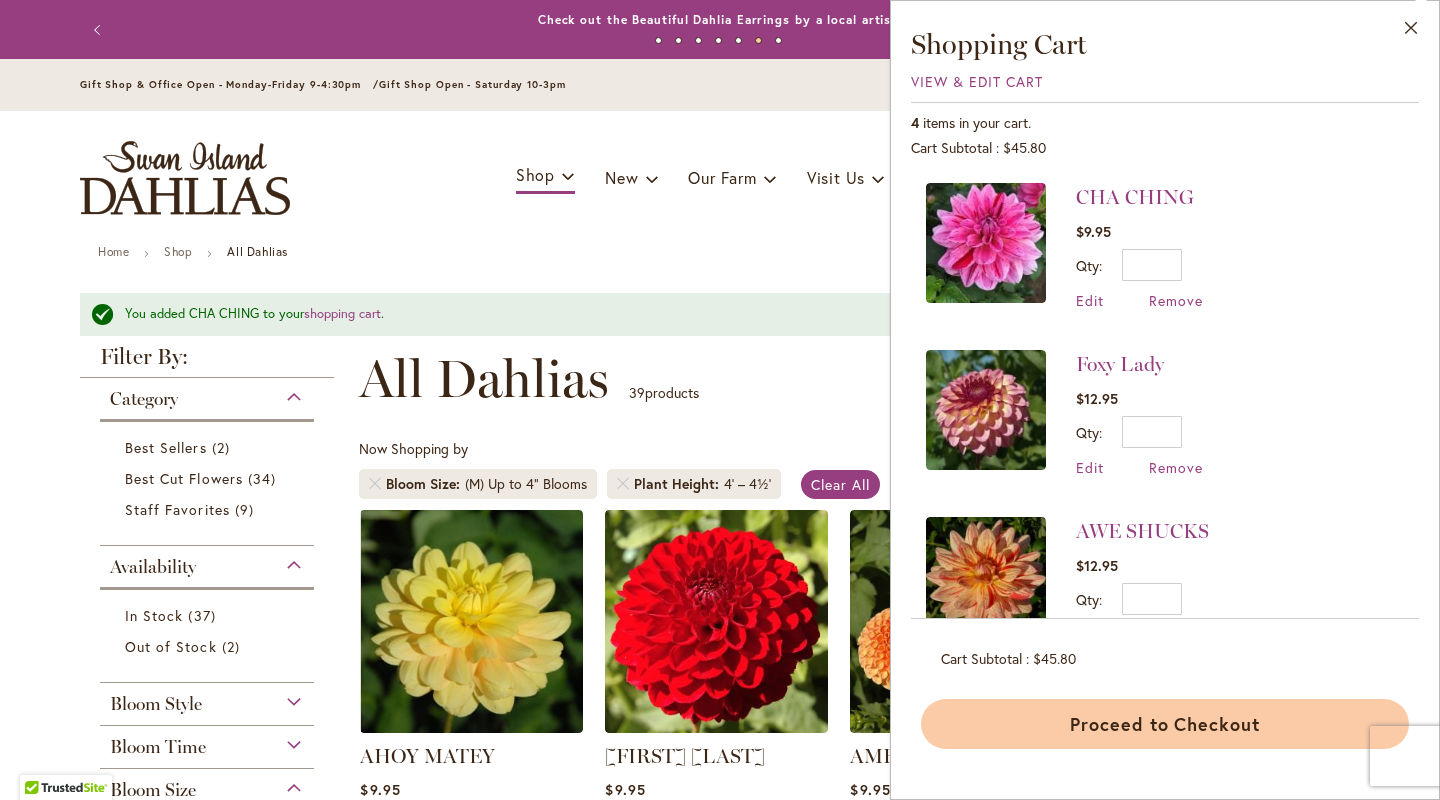 click on "Proceed to Checkout" at bounding box center [1165, 724] 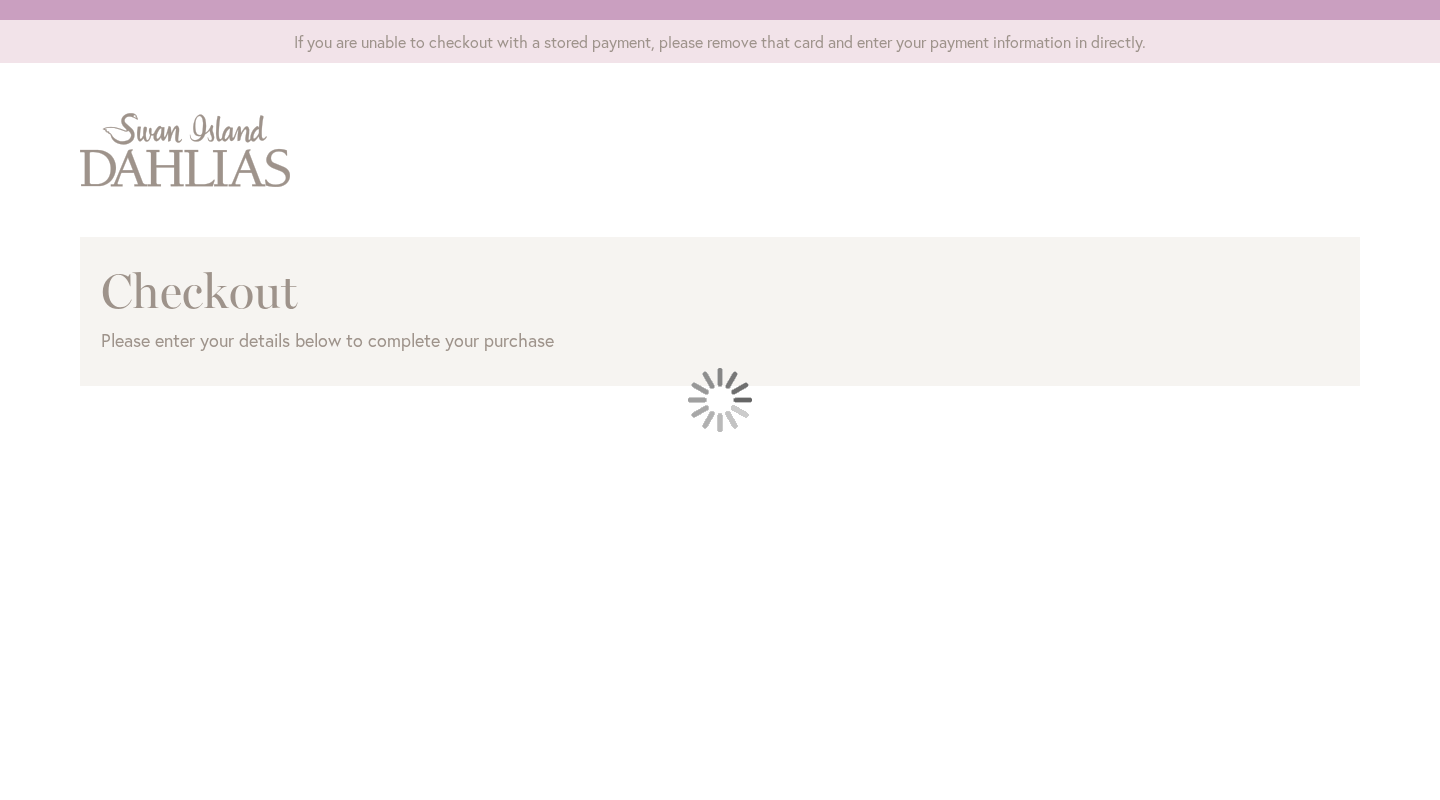 scroll, scrollTop: 0, scrollLeft: 0, axis: both 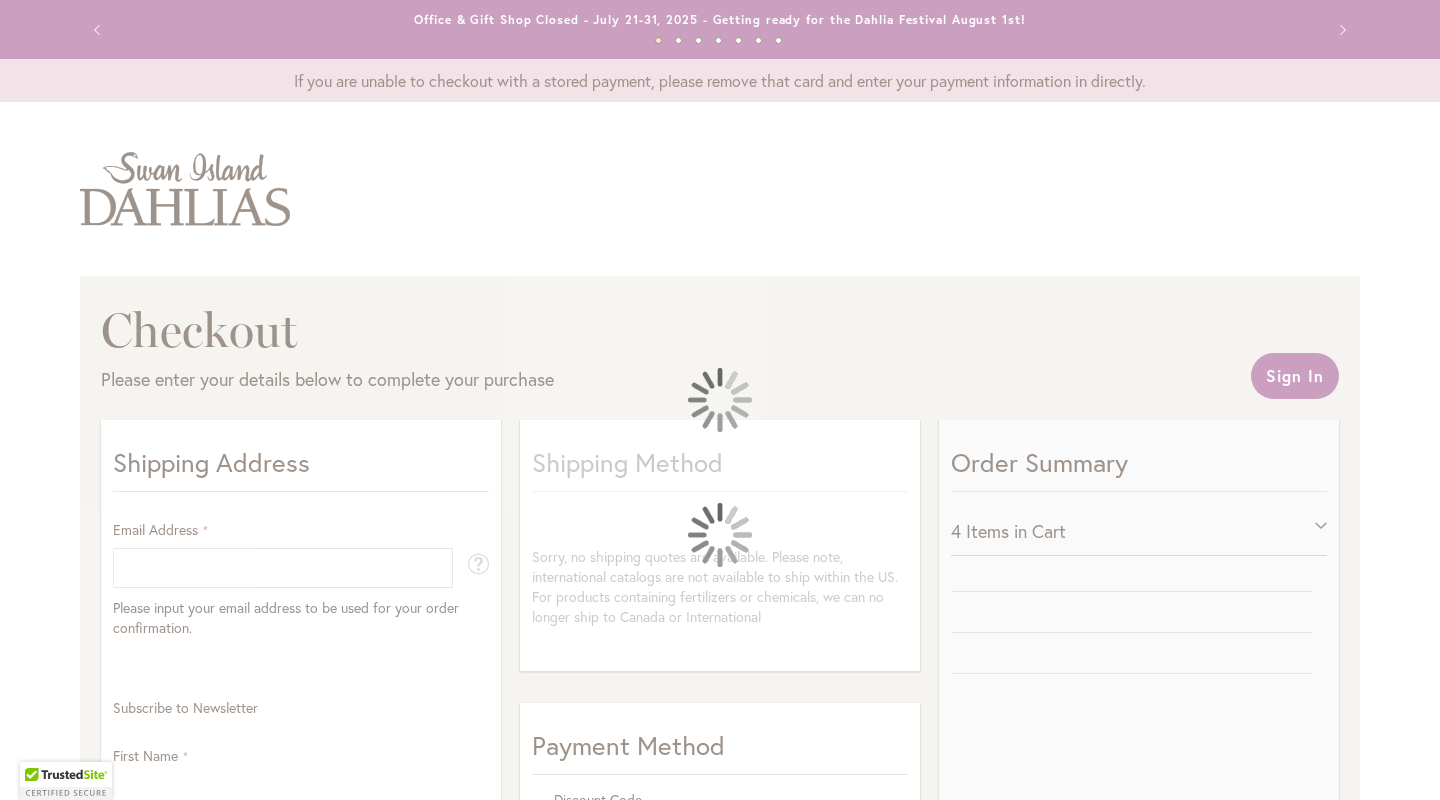 select on "**" 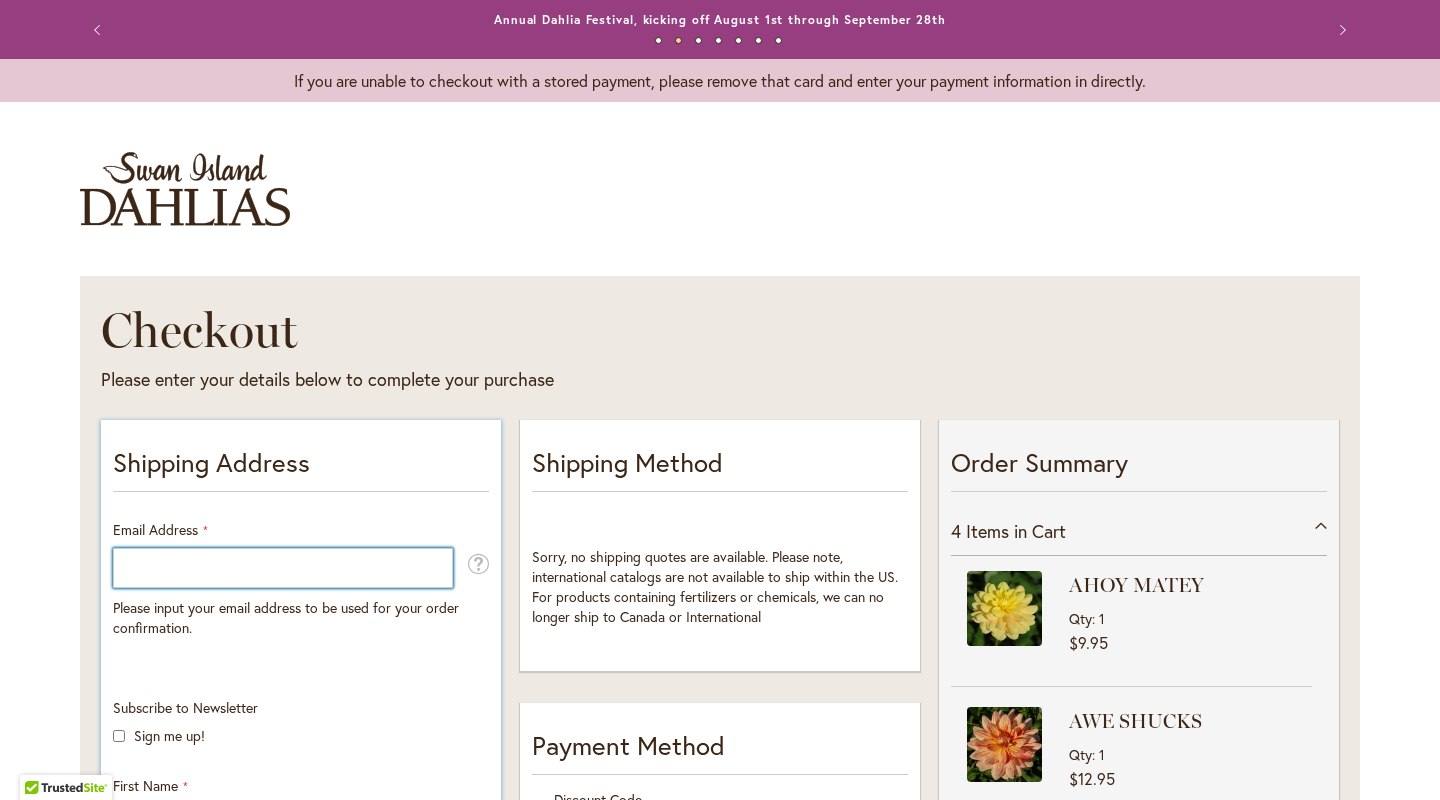 type on "**********" 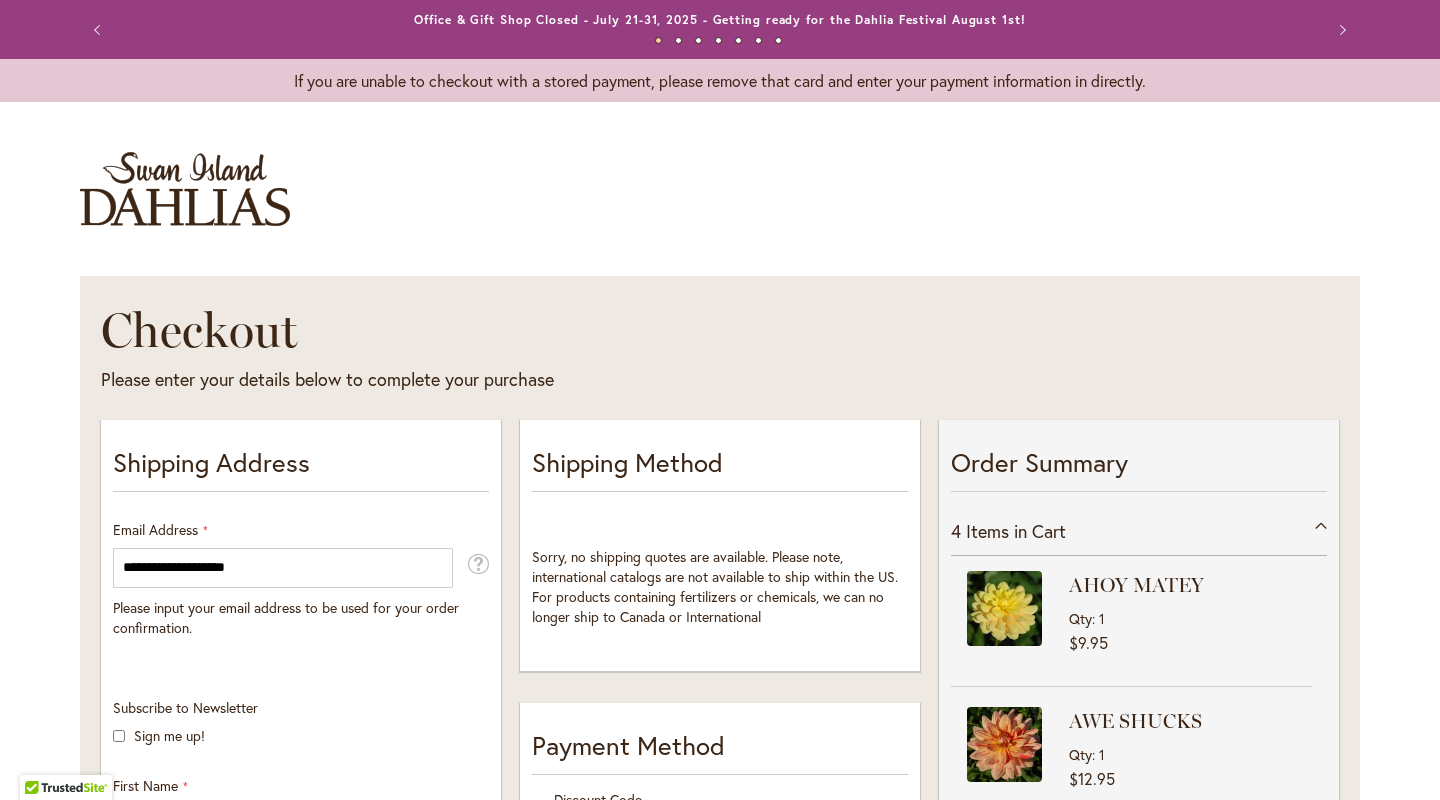 scroll, scrollTop: 0, scrollLeft: 0, axis: both 